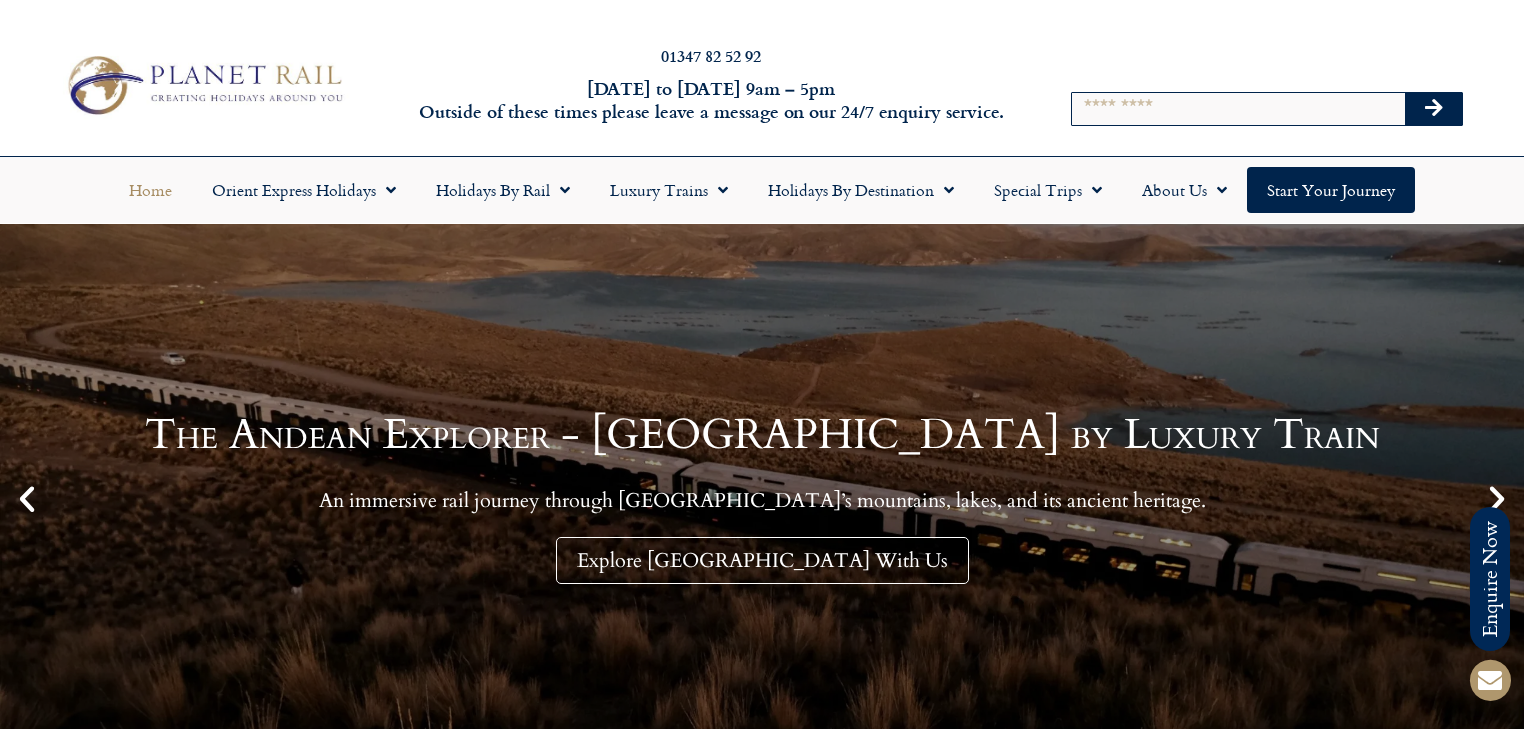 scroll, scrollTop: 0, scrollLeft: 0, axis: both 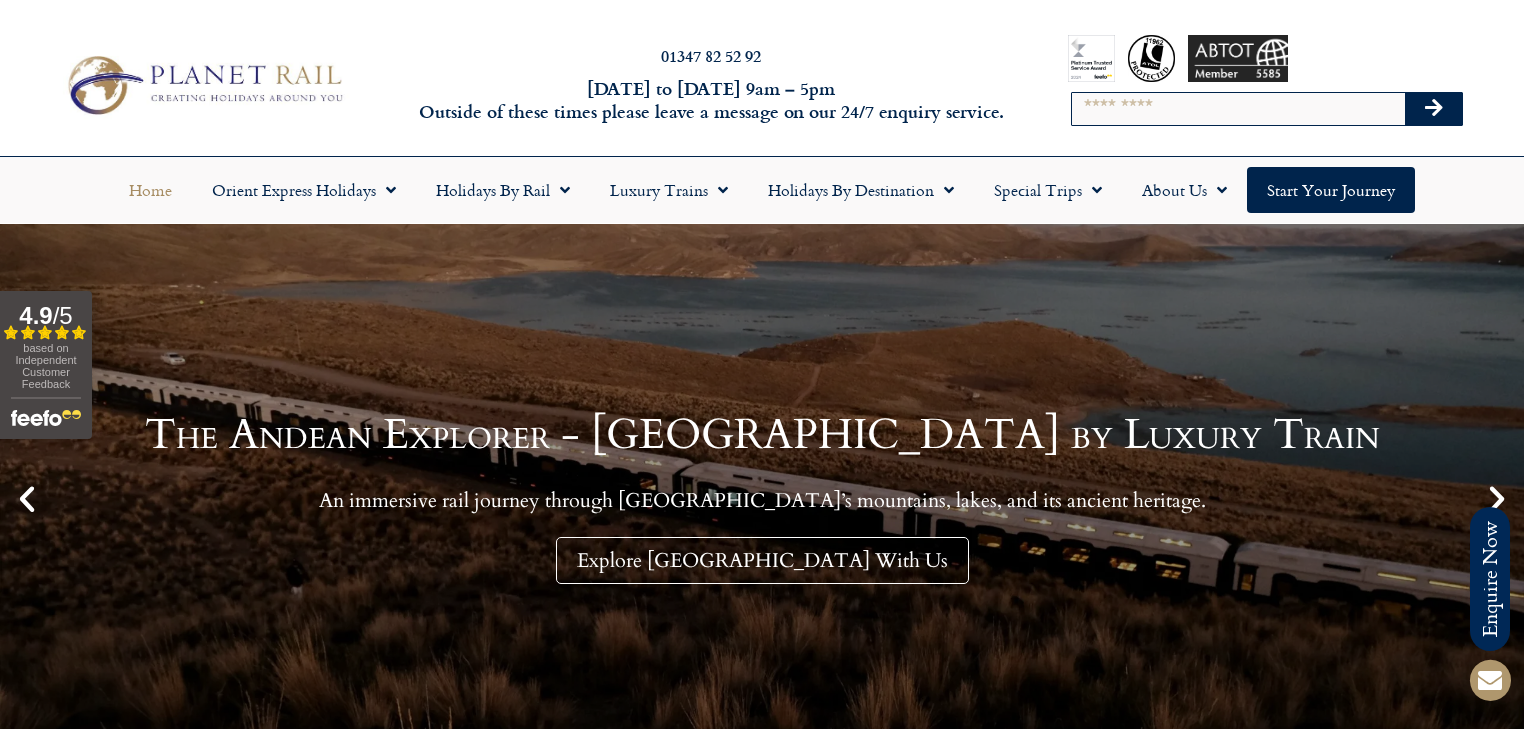 click on "Search" at bounding box center [1238, 109] 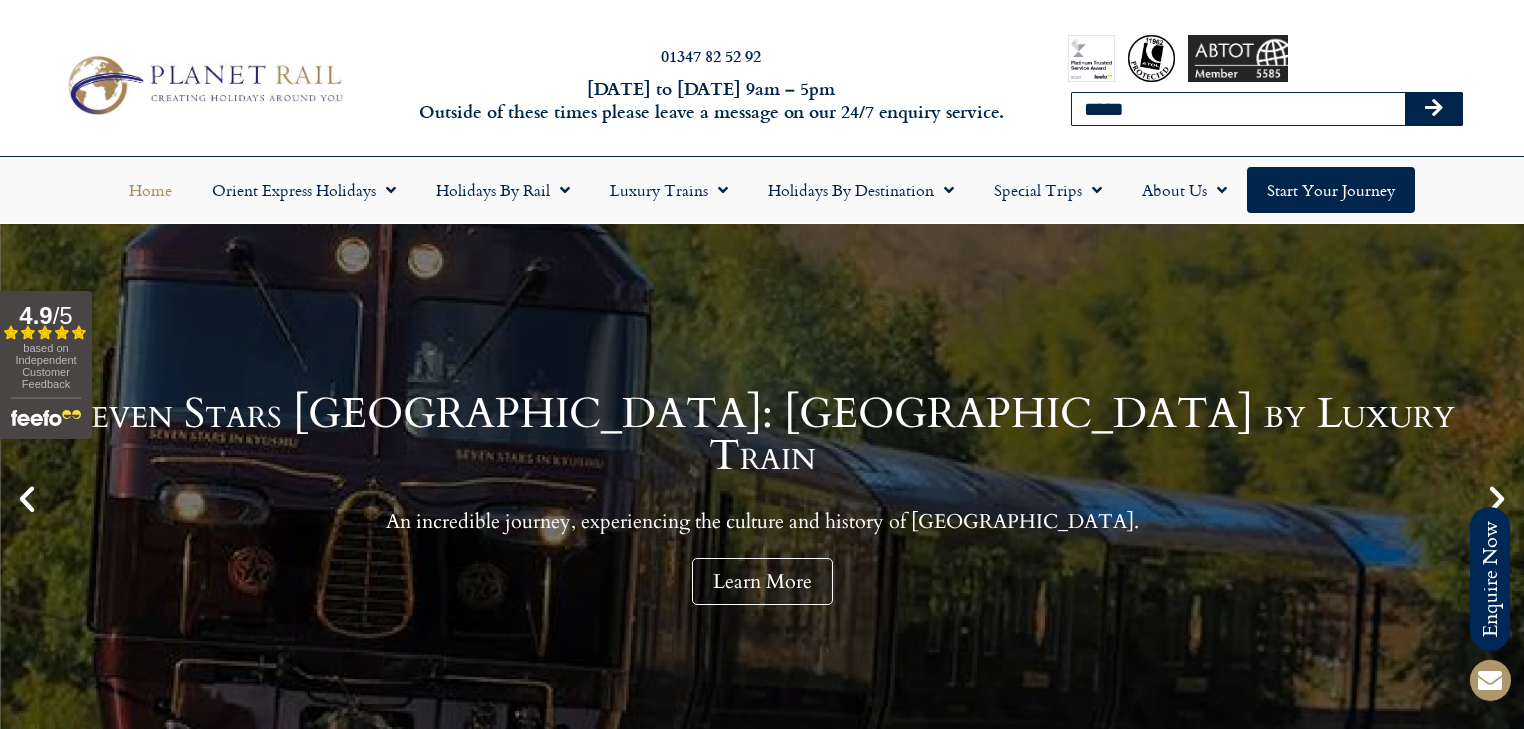 type on "*****" 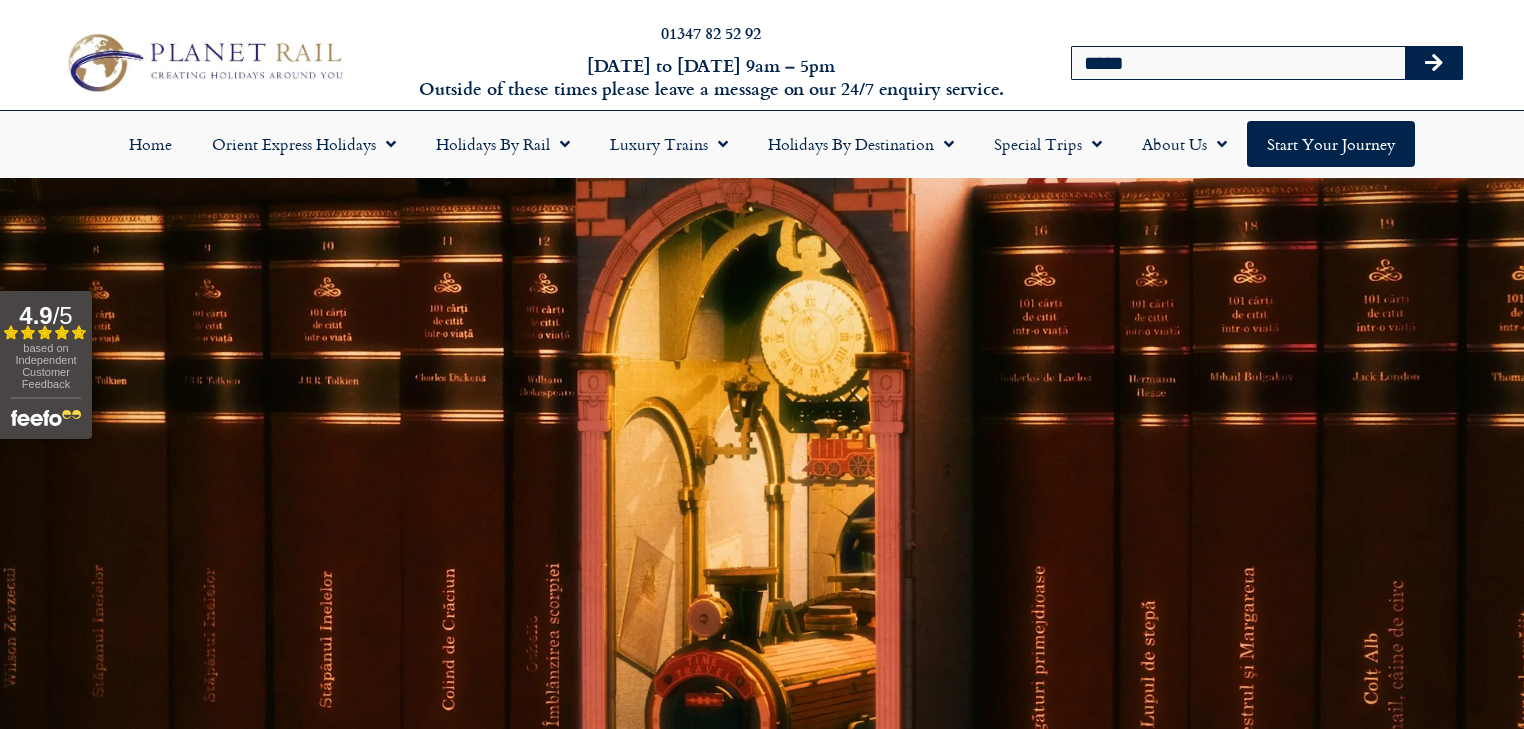 scroll, scrollTop: 0, scrollLeft: 0, axis: both 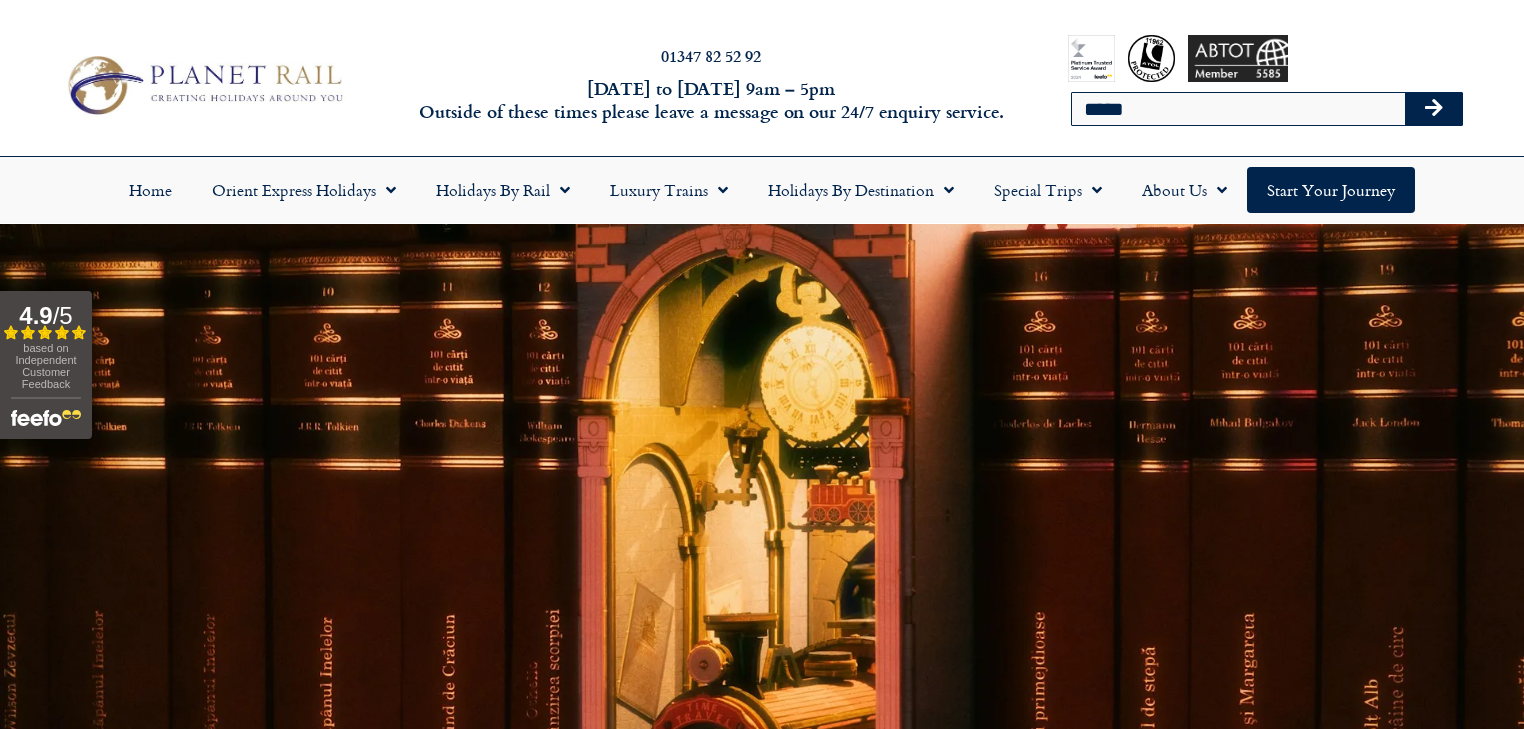drag, startPoint x: 0, startPoint y: 0, endPoint x: 764, endPoint y: 377, distance: 851.9536 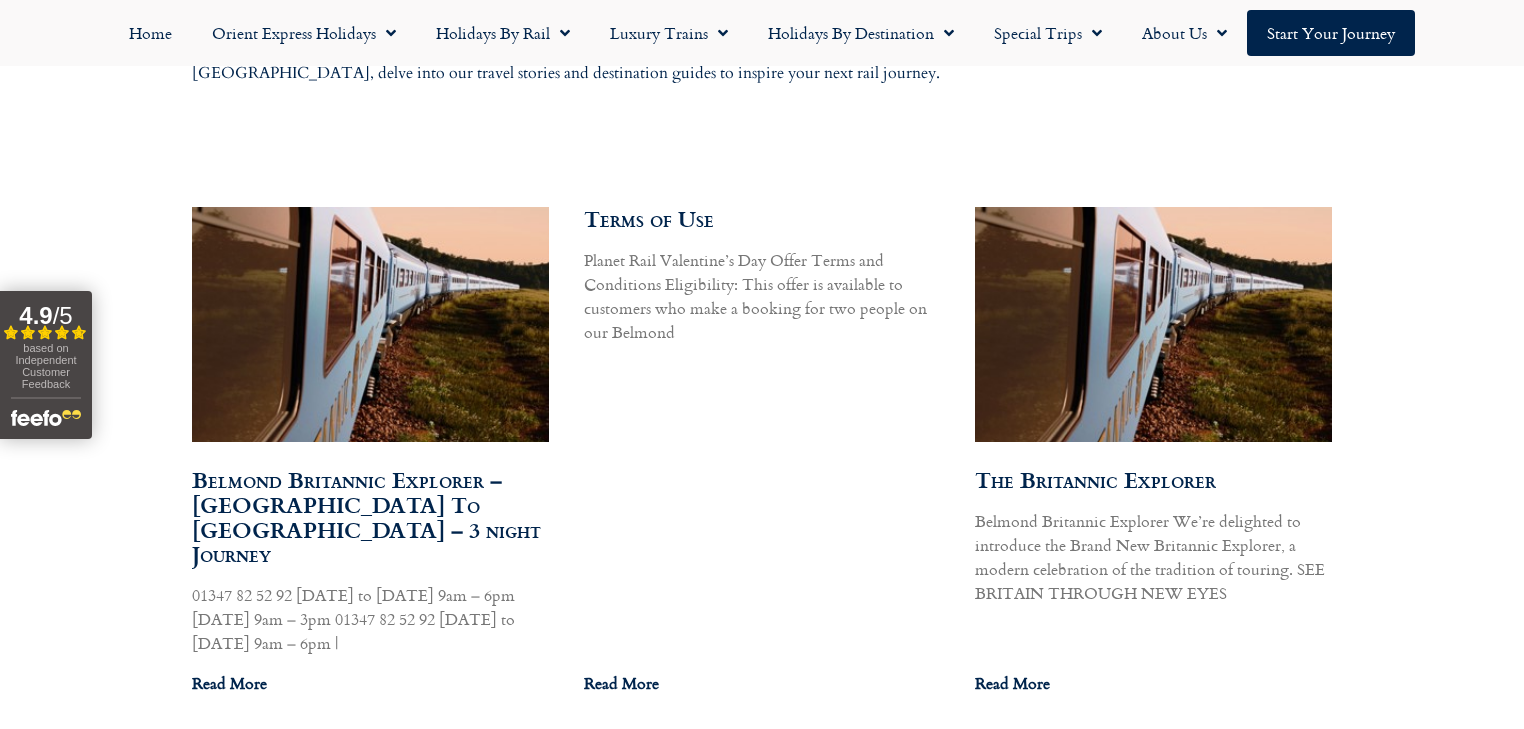 scroll, scrollTop: 1120, scrollLeft: 0, axis: vertical 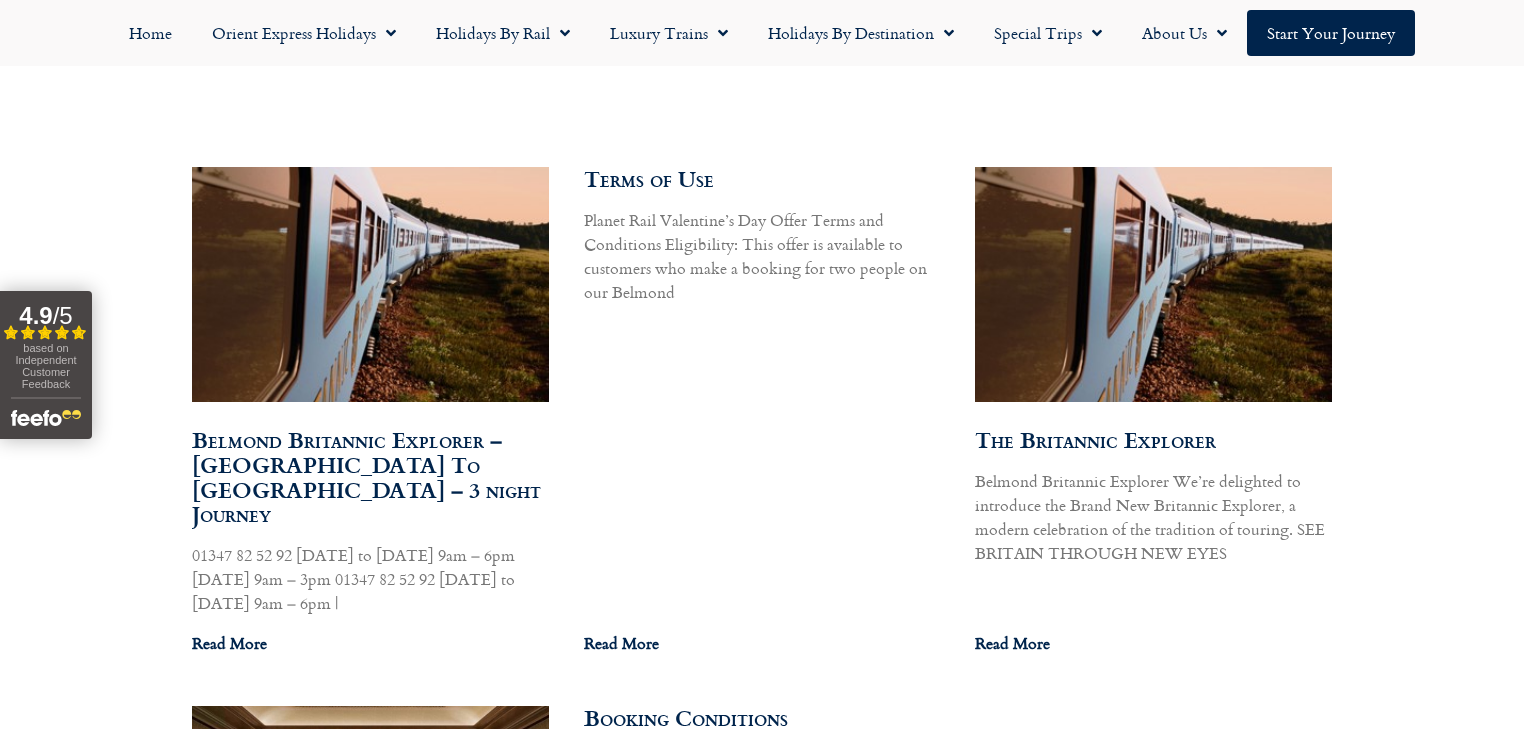 click at bounding box center (369, 282) 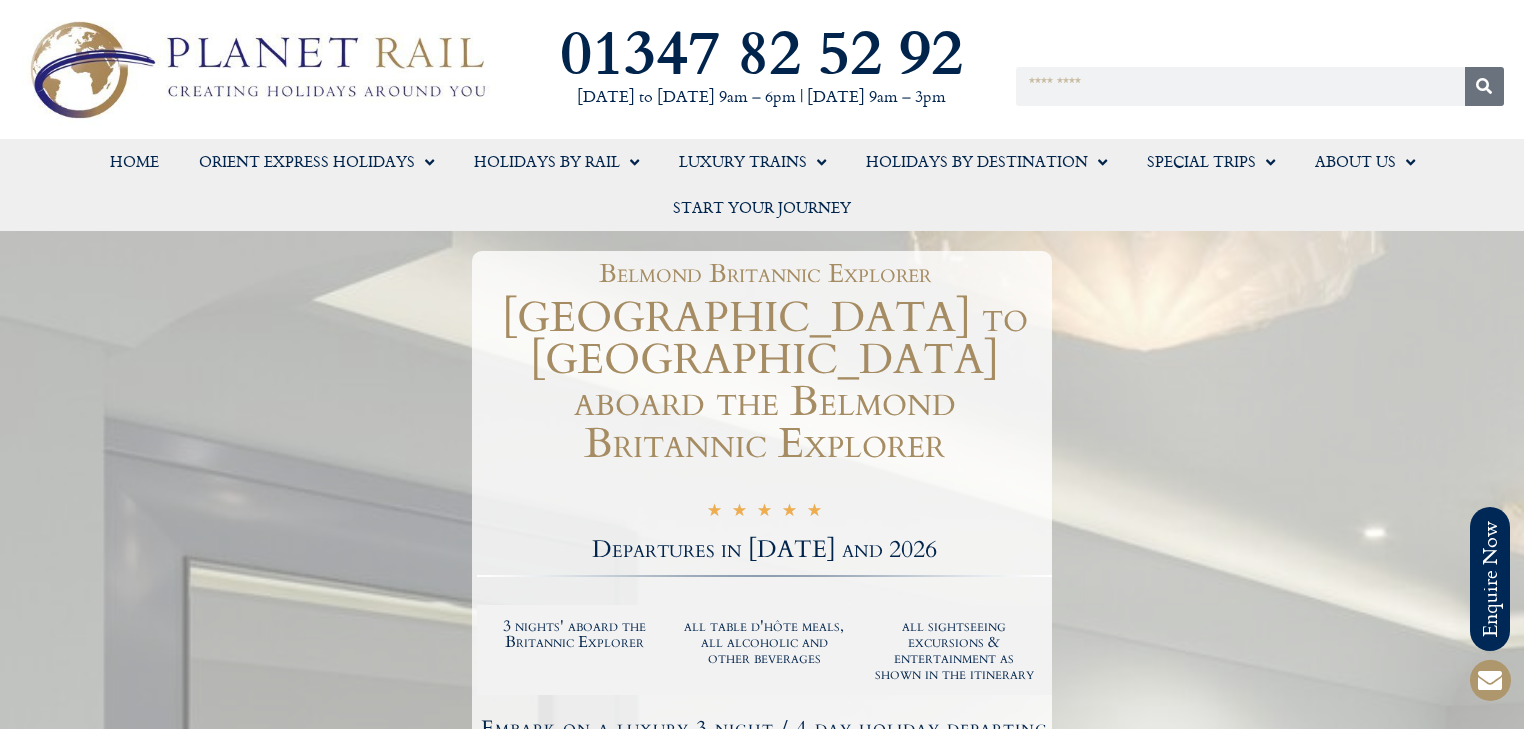 scroll, scrollTop: 0, scrollLeft: 0, axis: both 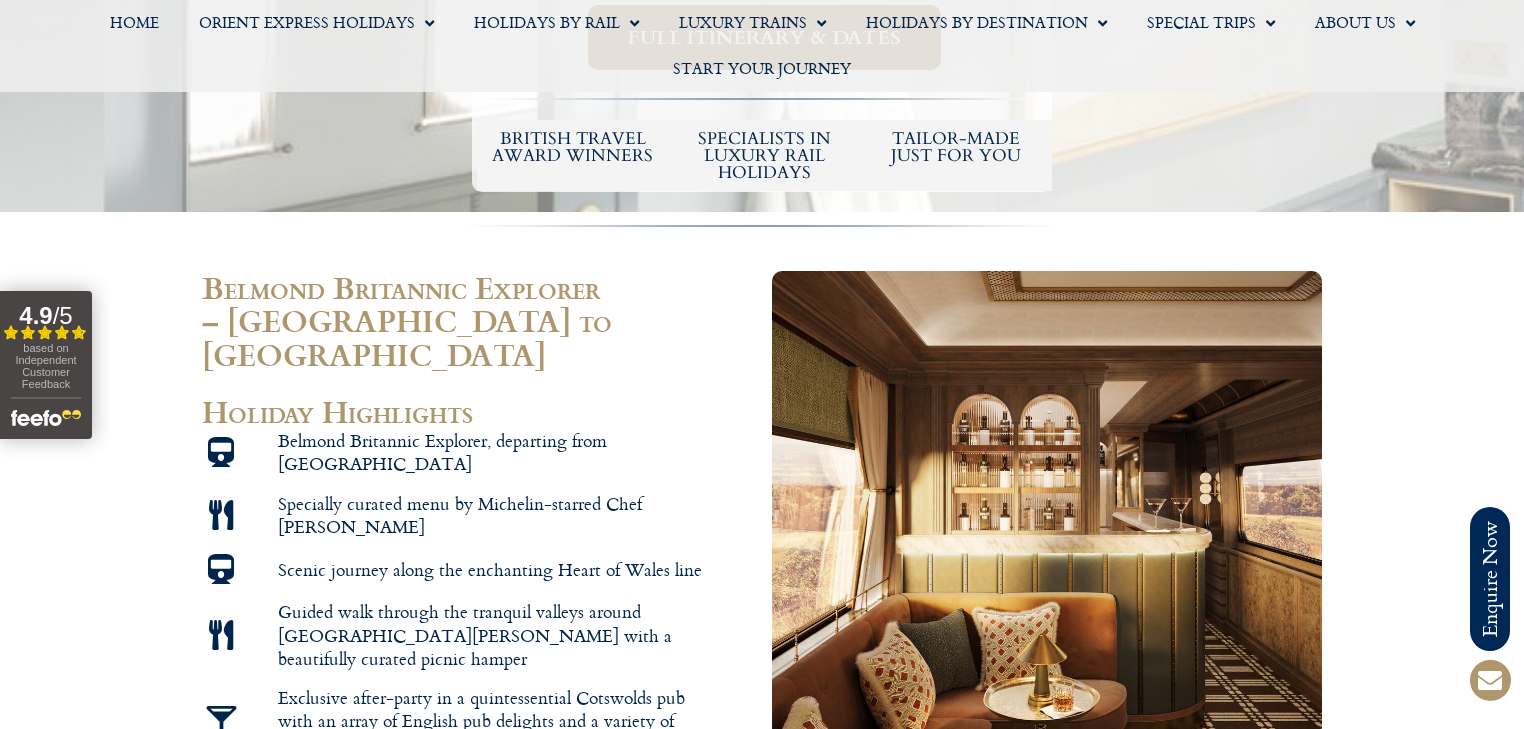 click on "Specially curated menu by Michelin-starred Chef Simon Rogan" at bounding box center [492, 515] 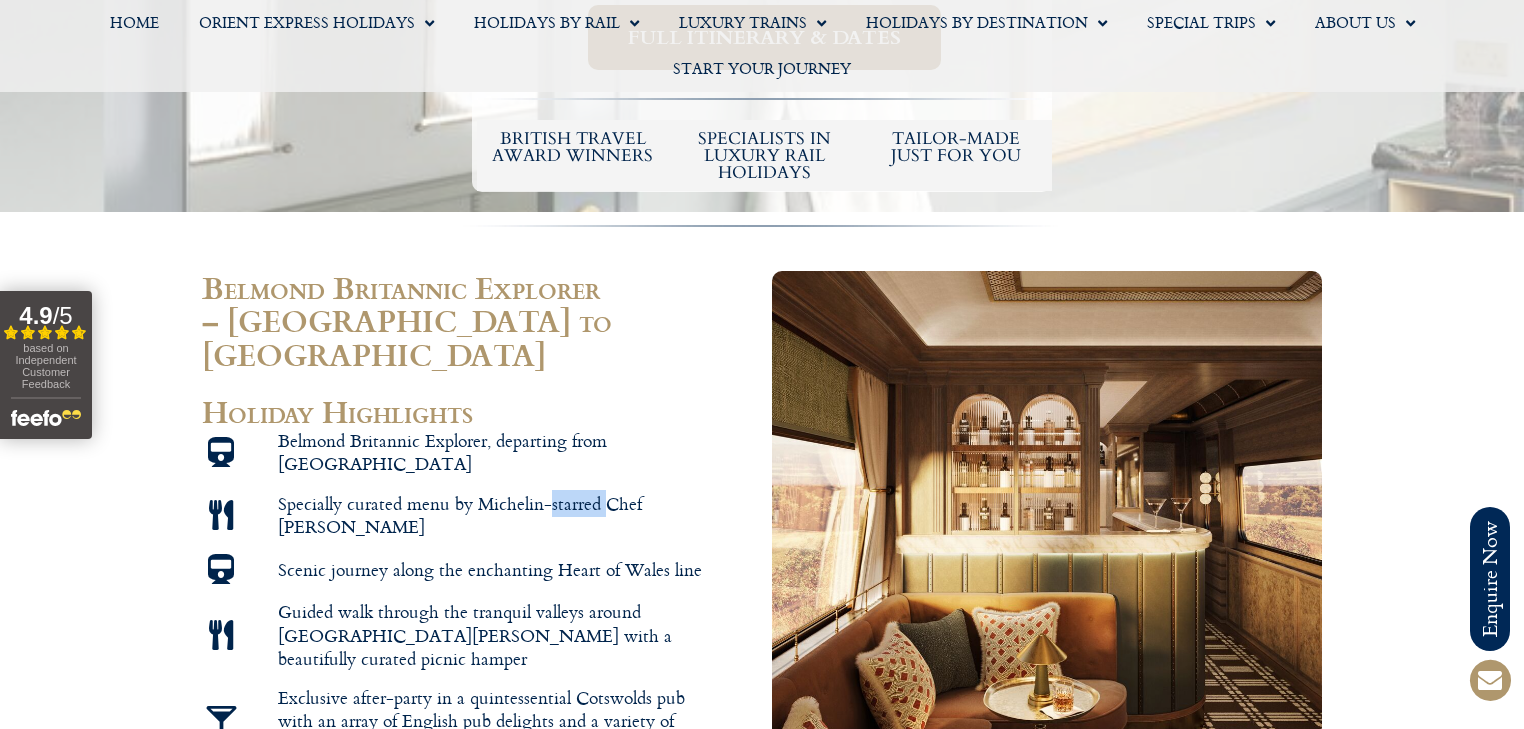 click on "Specially curated menu by Michelin-starred Chef Simon Rogan" at bounding box center [492, 515] 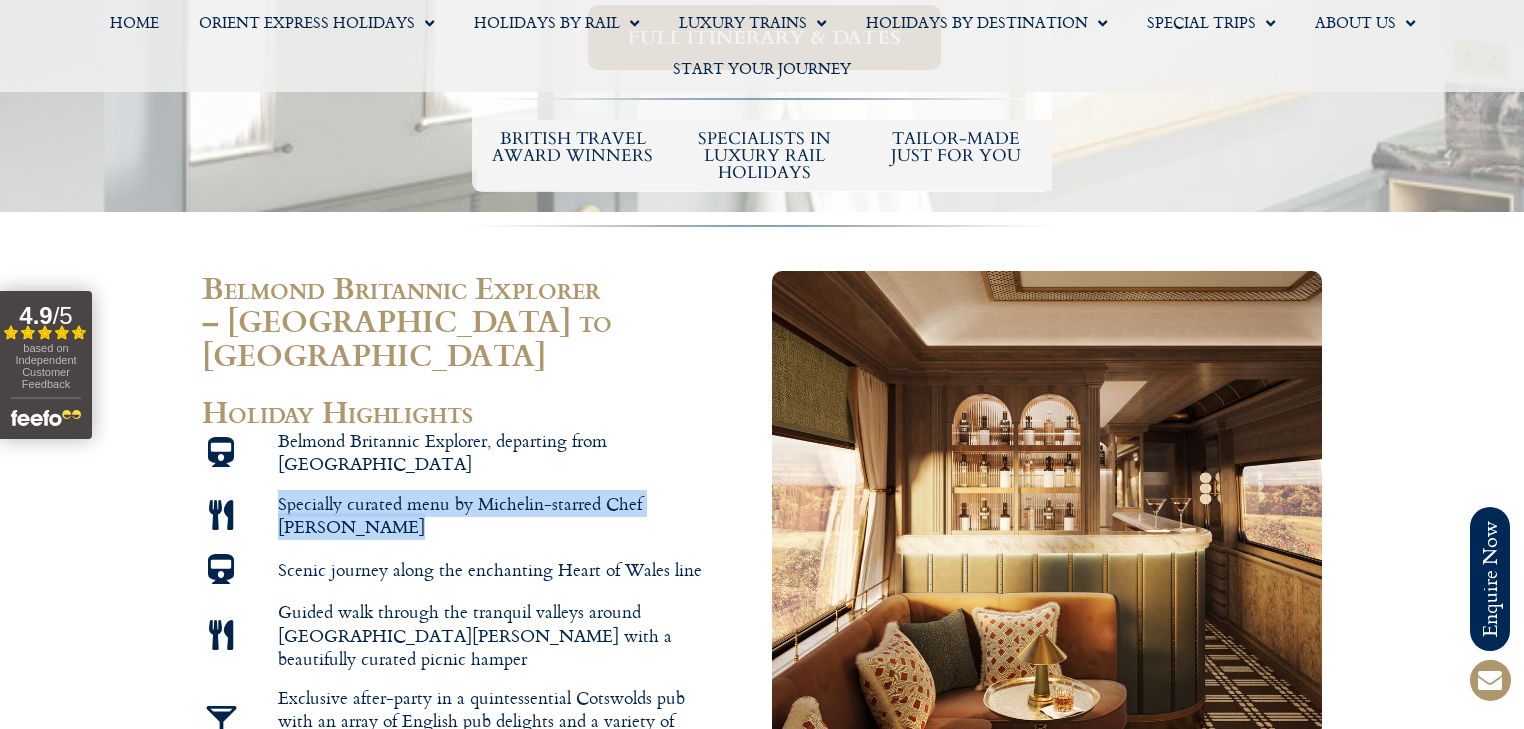 click on "Specially curated menu by Michelin-starred Chef Simon Rogan" at bounding box center (492, 515) 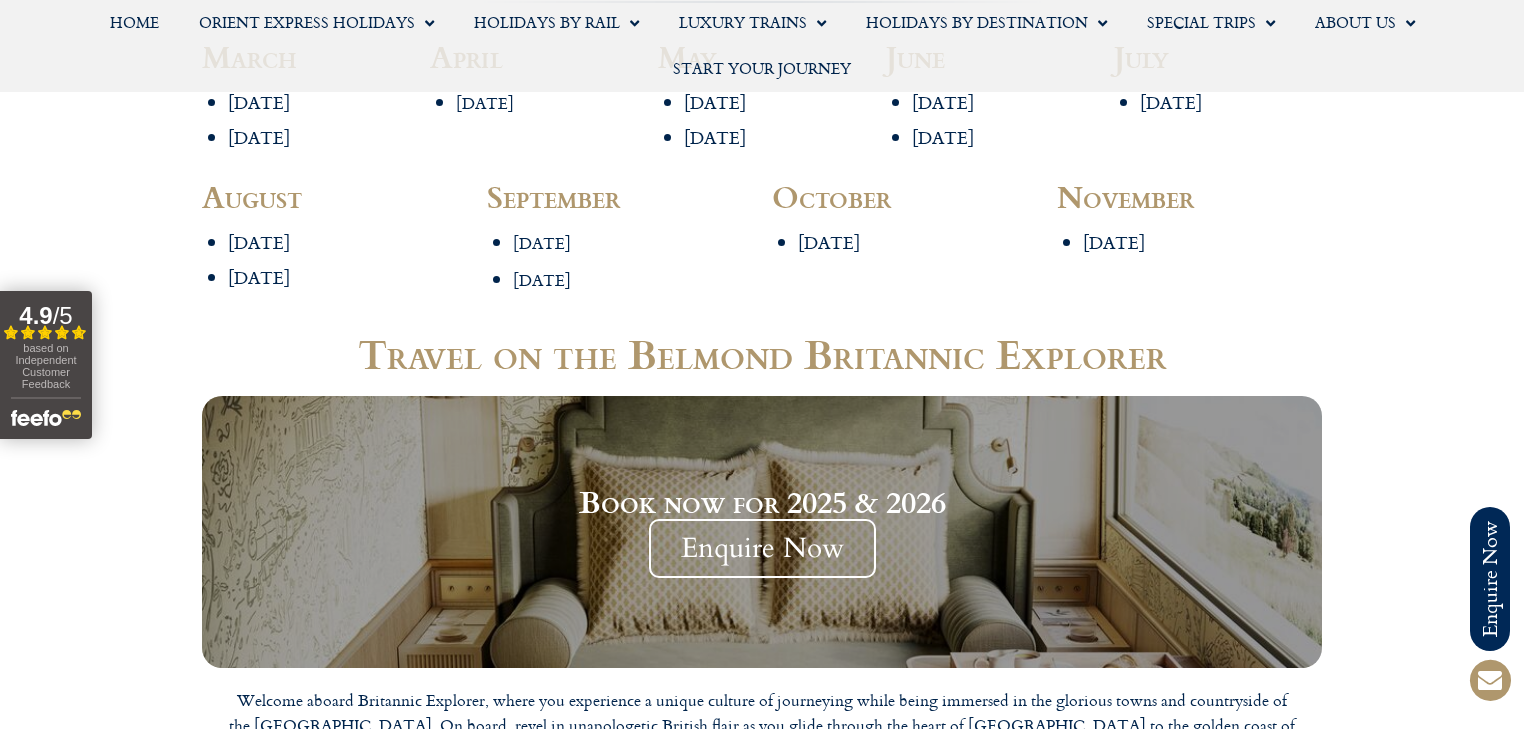 scroll, scrollTop: 2640, scrollLeft: 0, axis: vertical 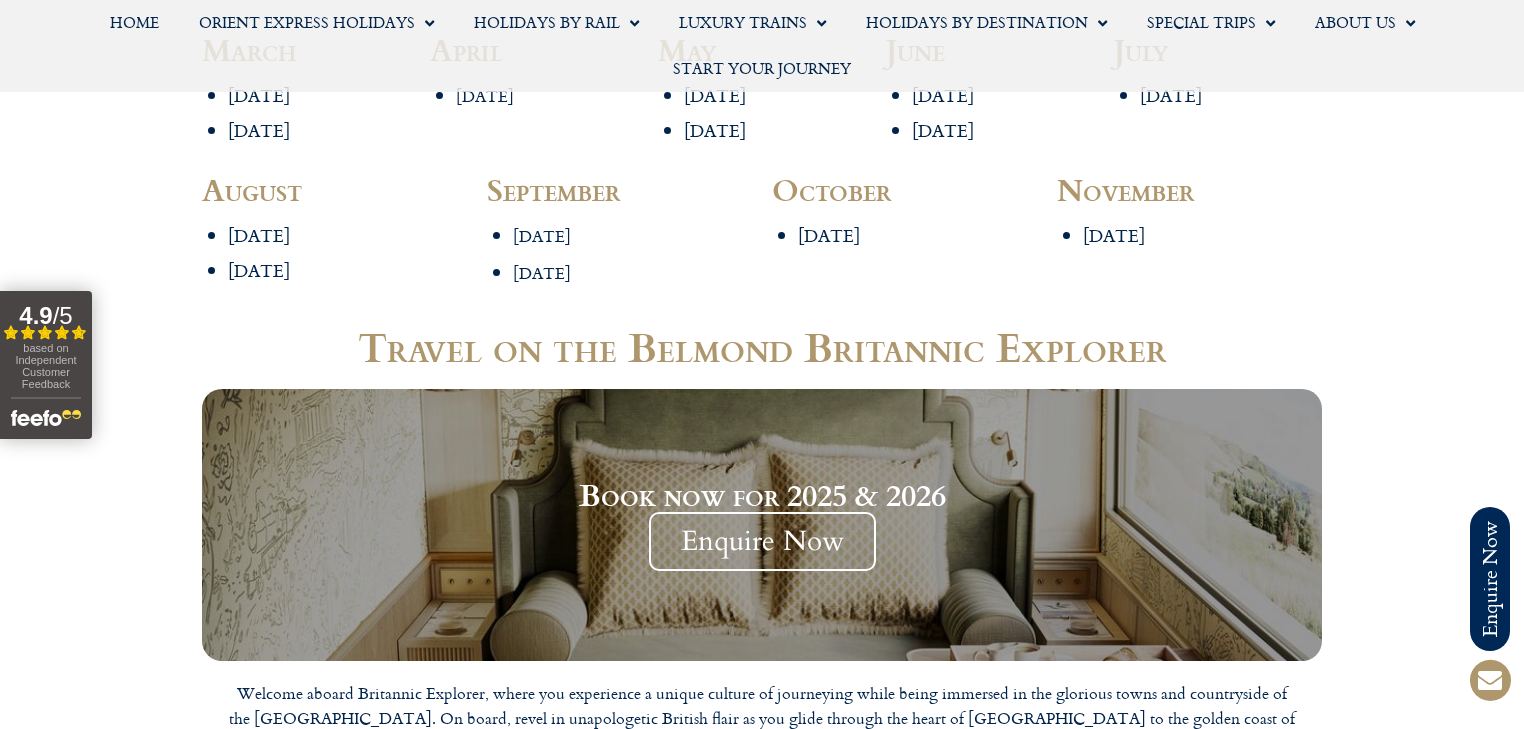 click on "Travel on the Belmond Britannic Explorer
Book now for 2025 & 2026
Enquire Now
Welcome aboard Britannic Explorer, where you experience a unique culture of journeying while being immersed in the glorious towns and countryside of the UK. On board, revel in unapologetic British flair as you glide through the heart of Wales to the golden coast of Pembrokeshire and the rugged peaks of Snowdonia. Alight for thrilling adventures in the great outdoors and forays to intriguing cultural hotspots.
This brand new luxury train consists of 8 carriages, including 2 dining cars, 1 observation car and 1 wellness suite.  Each sleeping compartment comes equipped with private bathrooms.
Prices start  from £5,800 per person
from £13,950 per person." at bounding box center (762, 648) 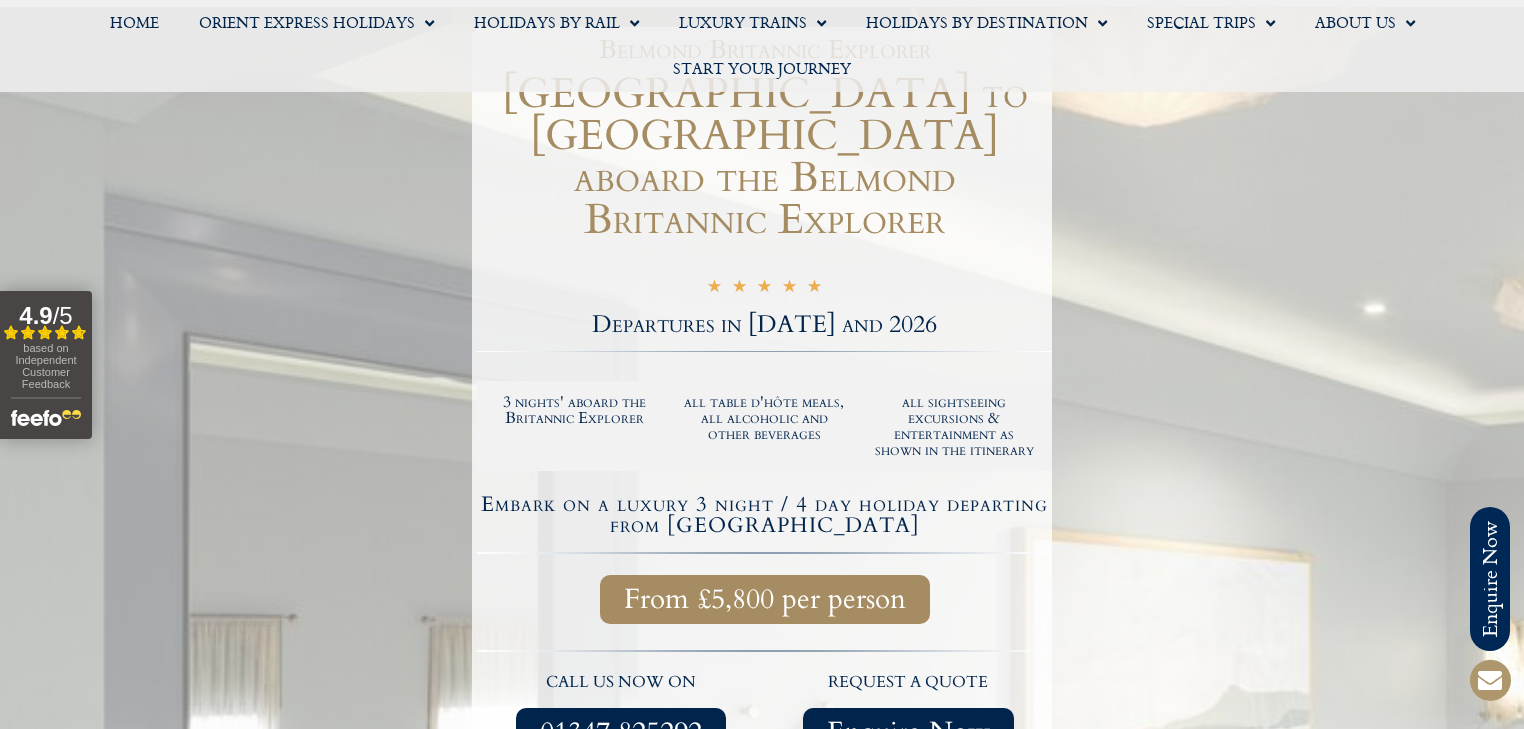 scroll, scrollTop: 0, scrollLeft: 0, axis: both 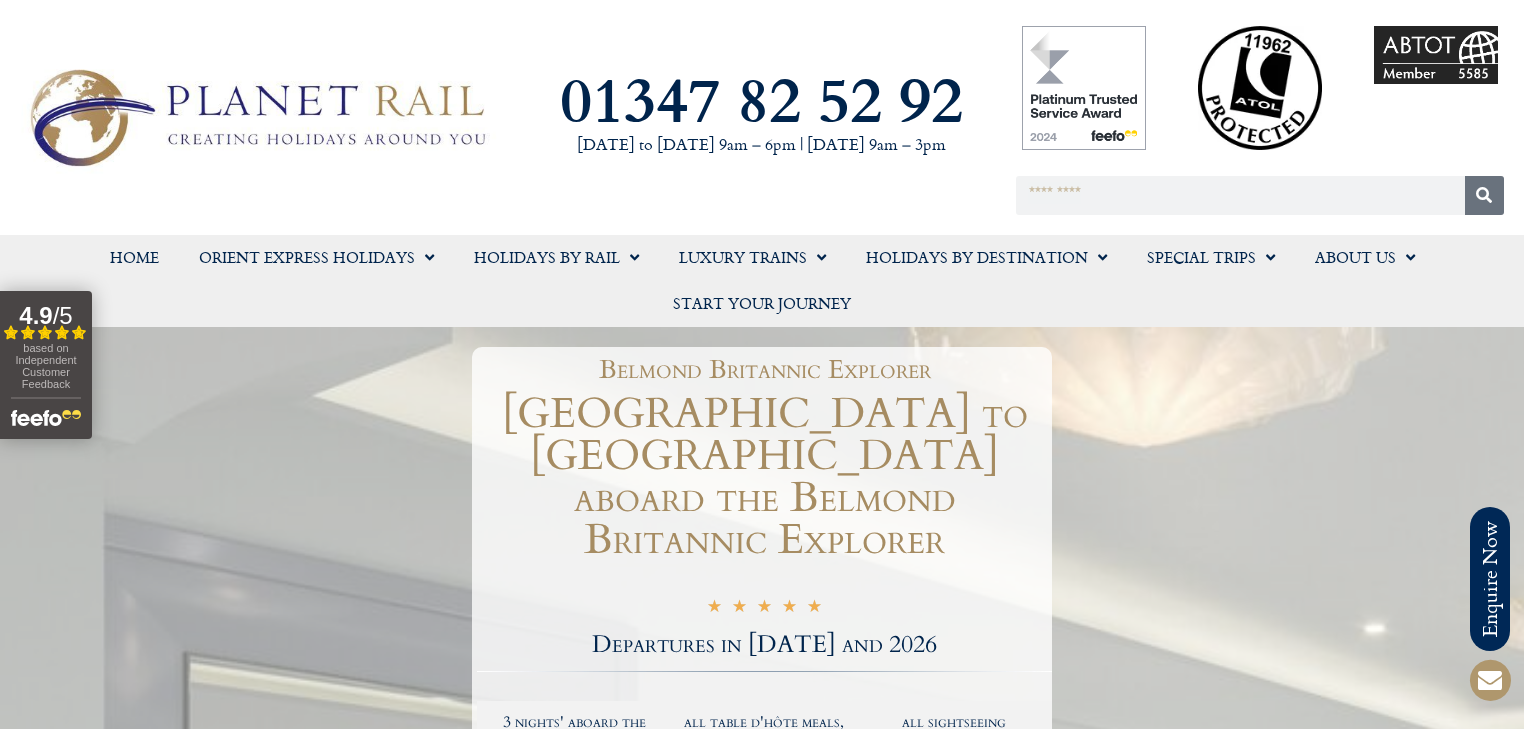drag, startPoint x: 977, startPoint y: 458, endPoint x: 991, endPoint y: 455, distance: 14.3178215 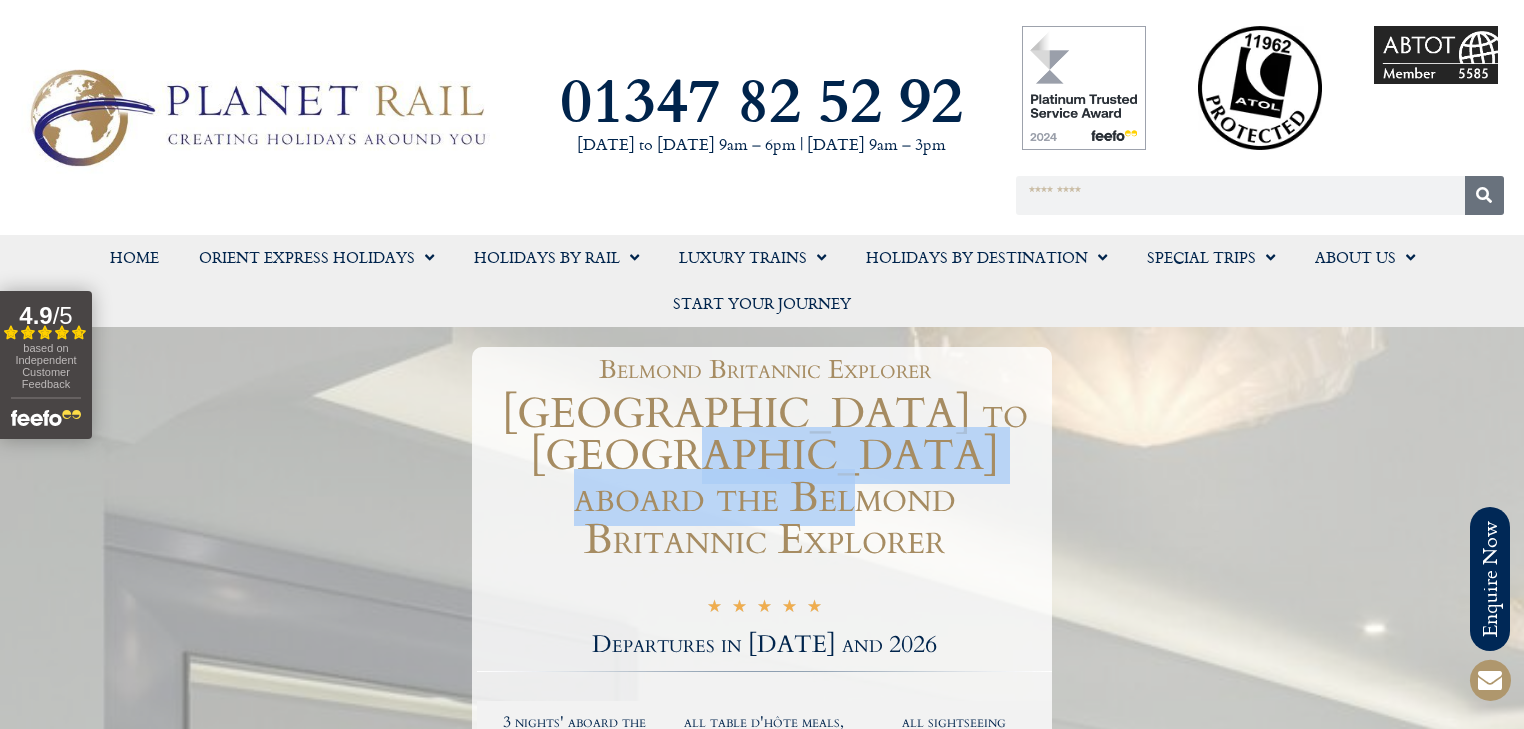 drag, startPoint x: 1033, startPoint y: 453, endPoint x: 493, endPoint y: 460, distance: 540.04535 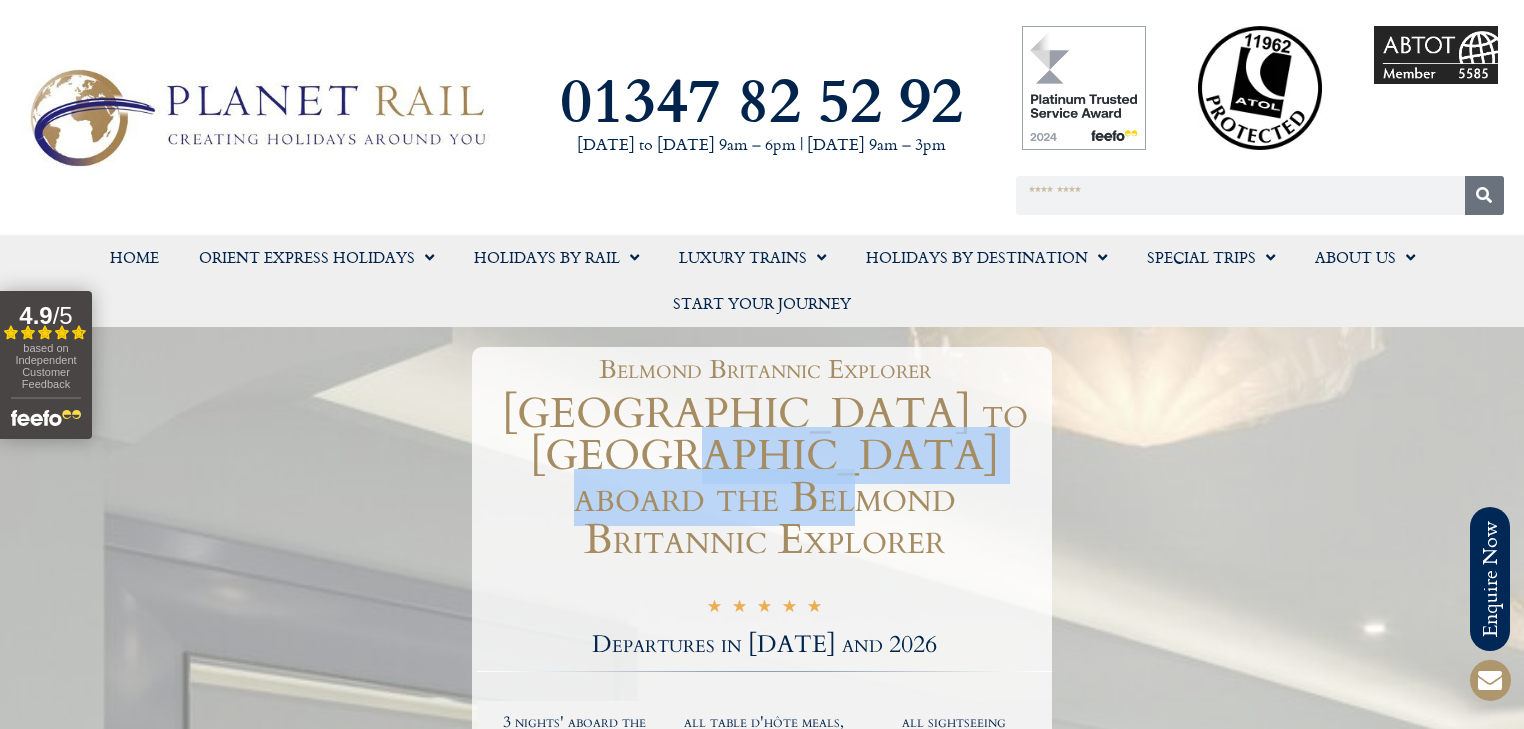 click on "London to Wales aboard the Belmond Britannic Explorer" at bounding box center [764, 477] 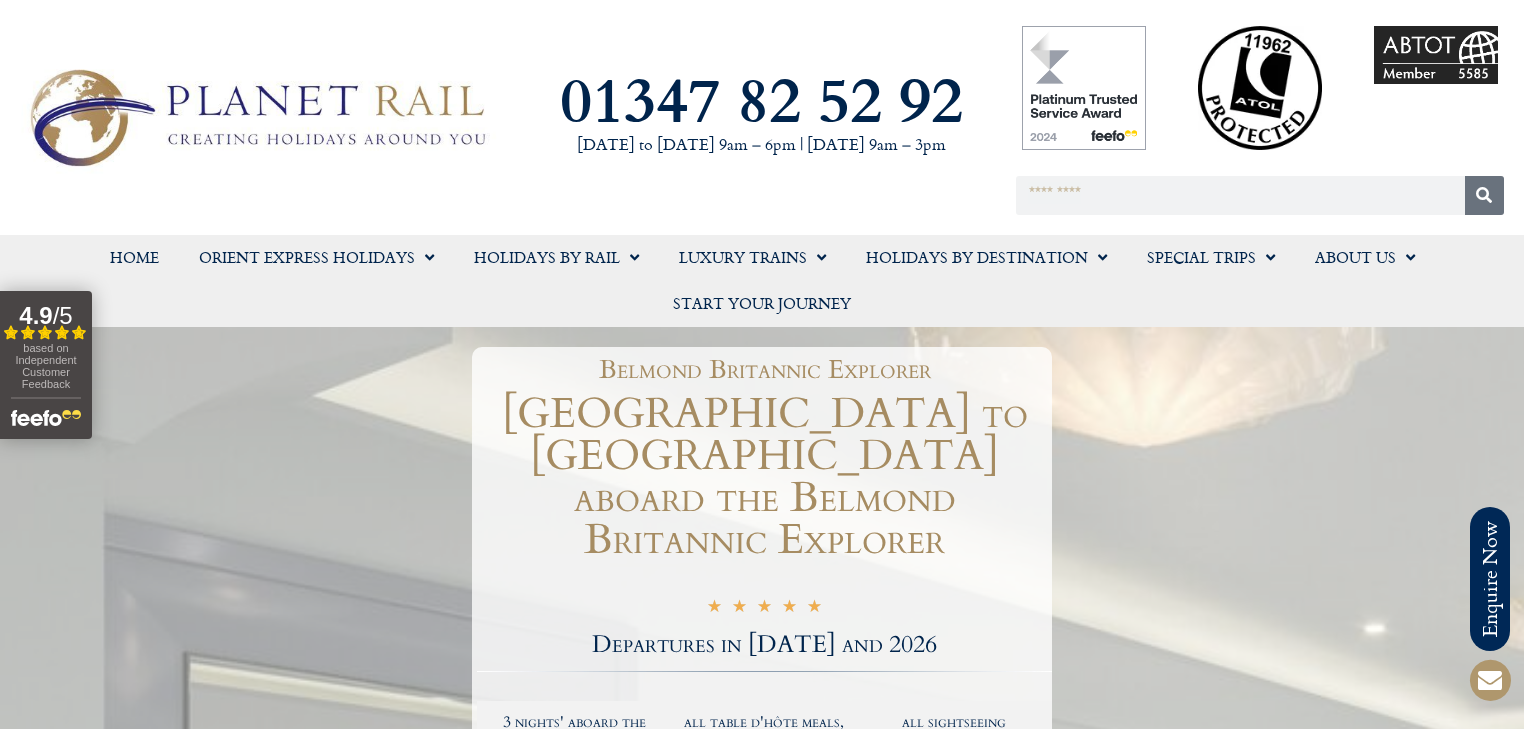 drag, startPoint x: 749, startPoint y: 433, endPoint x: 877, endPoint y: 460, distance: 130.81667 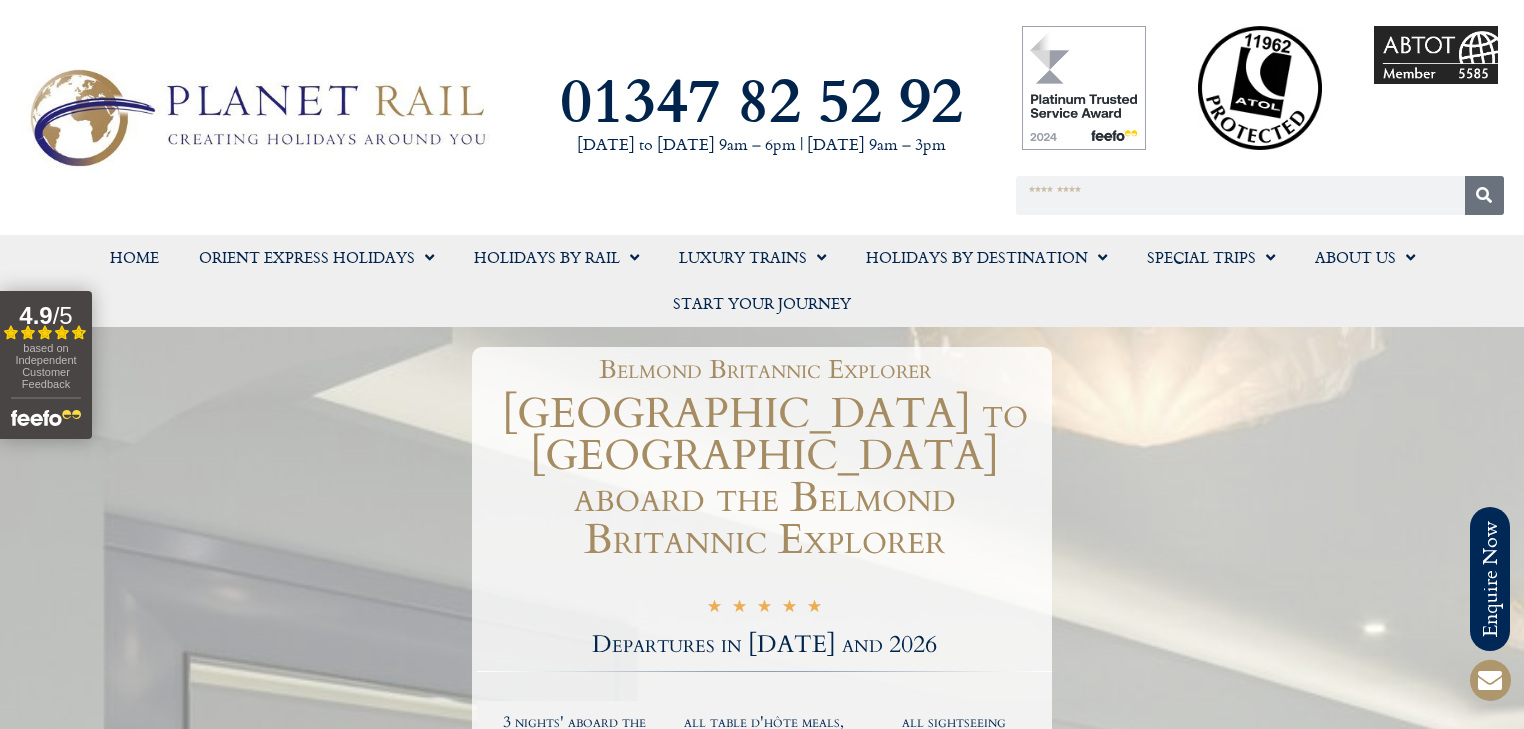 click on "London to Wales aboard the Belmond Britannic Explorer" at bounding box center (764, 477) 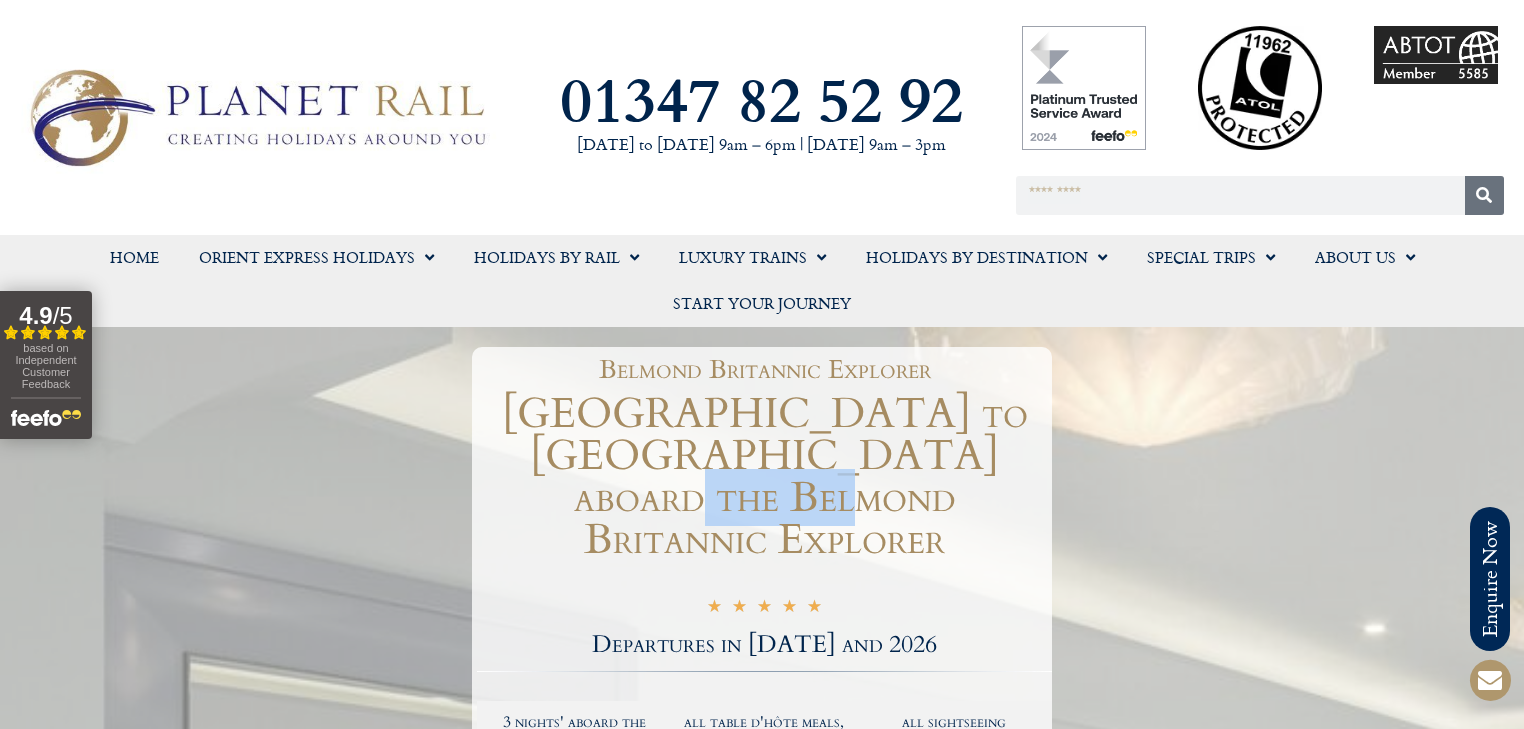 click on "London to Wales aboard the Belmond Britannic Explorer" at bounding box center (764, 477) 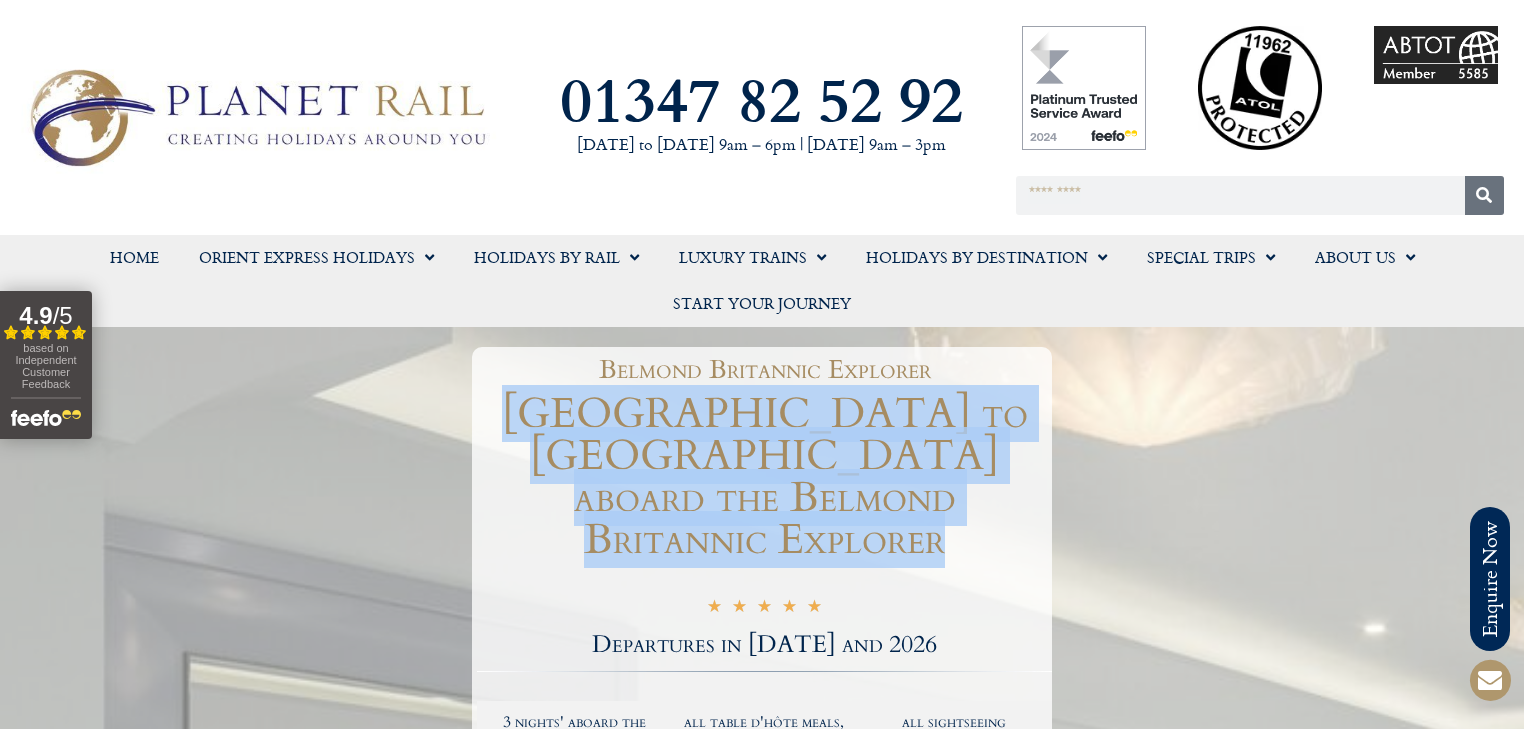 click on "London to Wales aboard the Belmond Britannic Explorer" at bounding box center (764, 477) 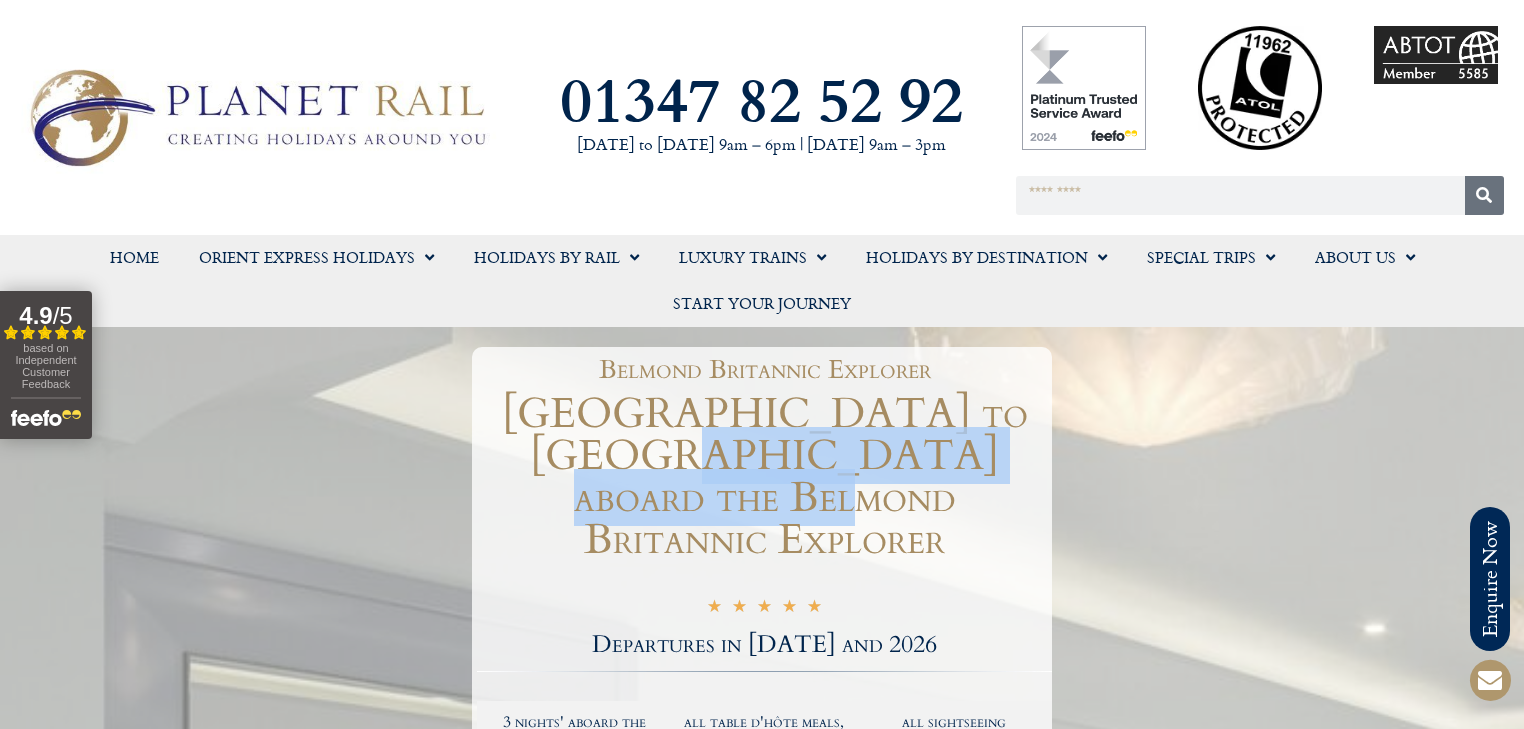 drag, startPoint x: 1043, startPoint y: 460, endPoint x: 500, endPoint y: 444, distance: 543.23566 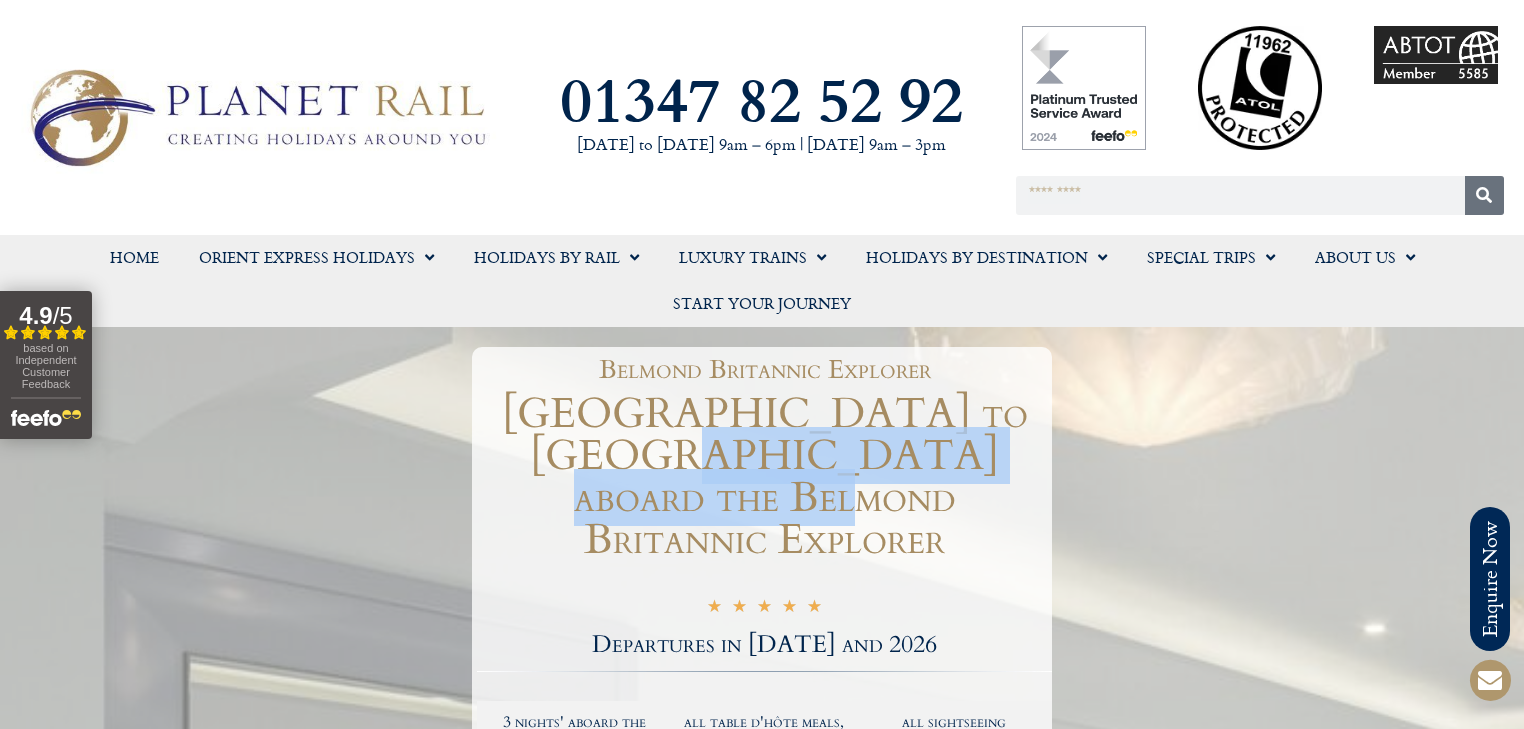 click on "London to Wales aboard the Belmond Britannic Explorer" at bounding box center [764, 477] 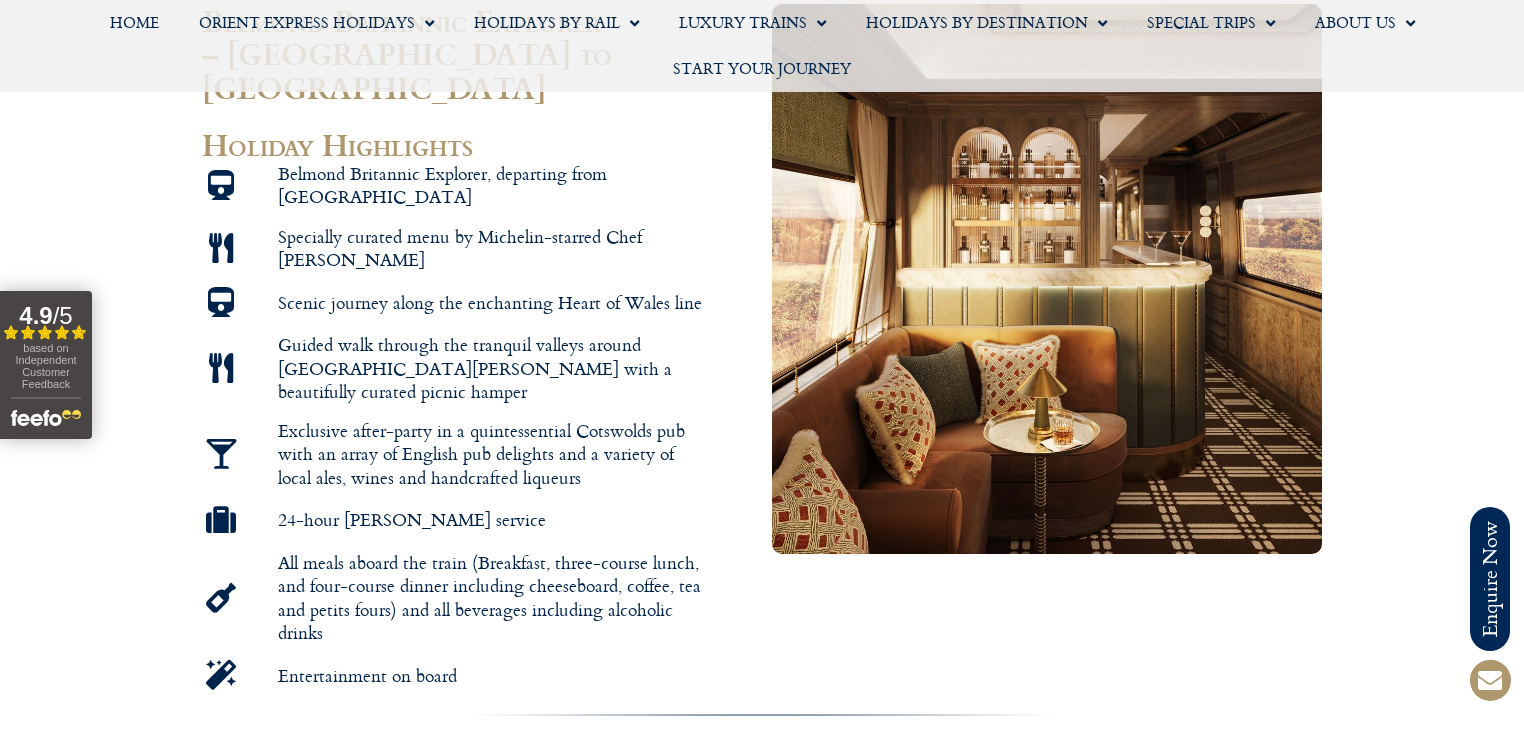 scroll, scrollTop: 1440, scrollLeft: 0, axis: vertical 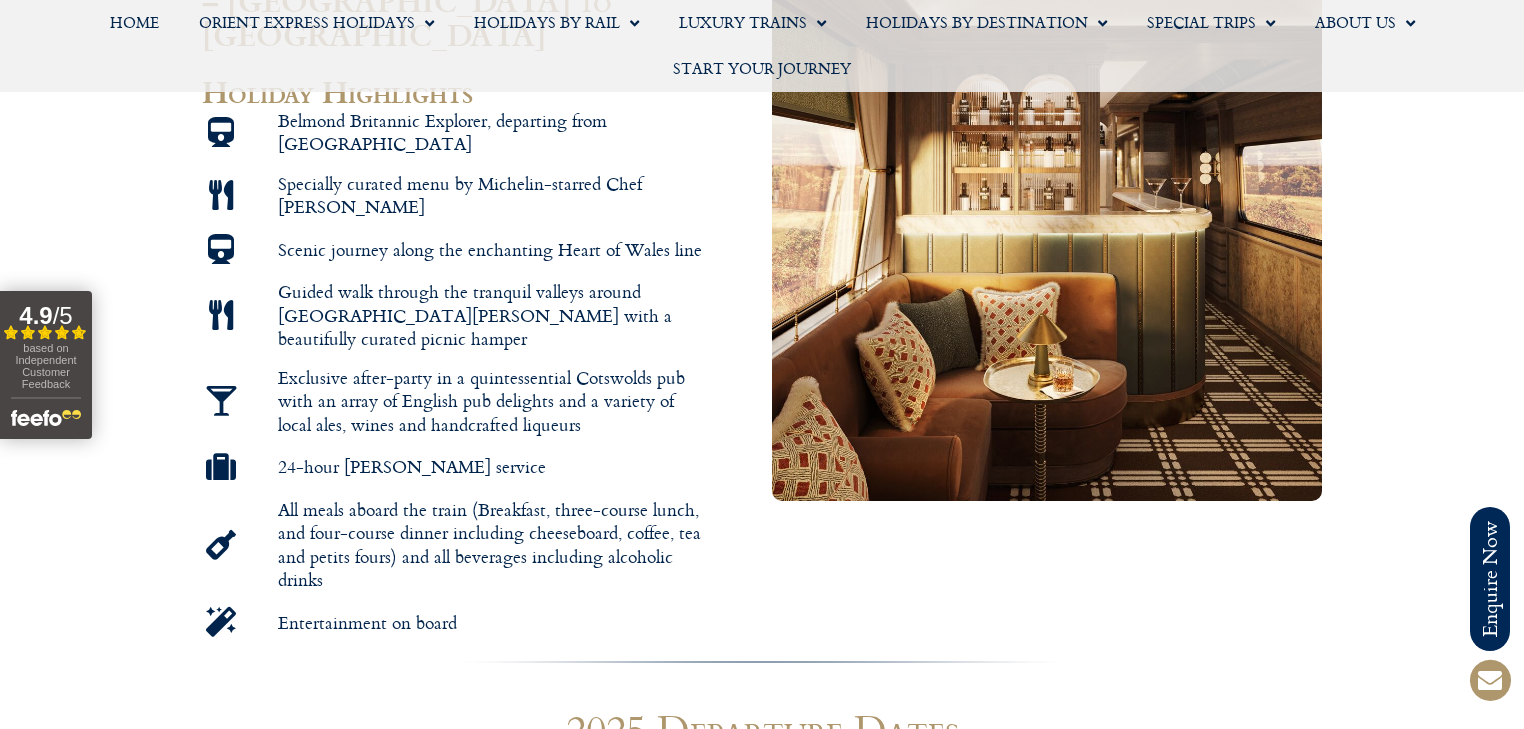 click on "Entertainment on board" at bounding box center (365, 622) 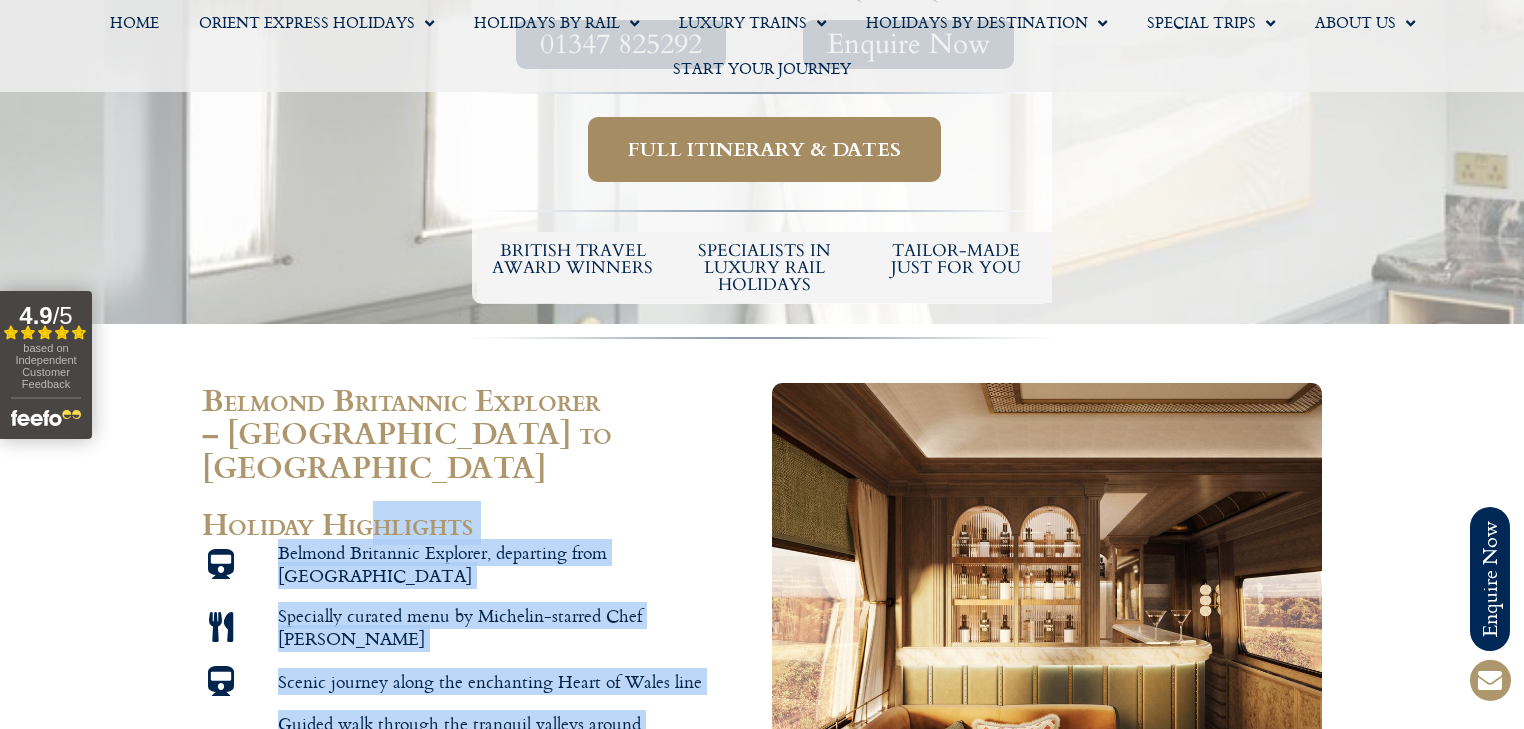 scroll, scrollTop: 880, scrollLeft: 0, axis: vertical 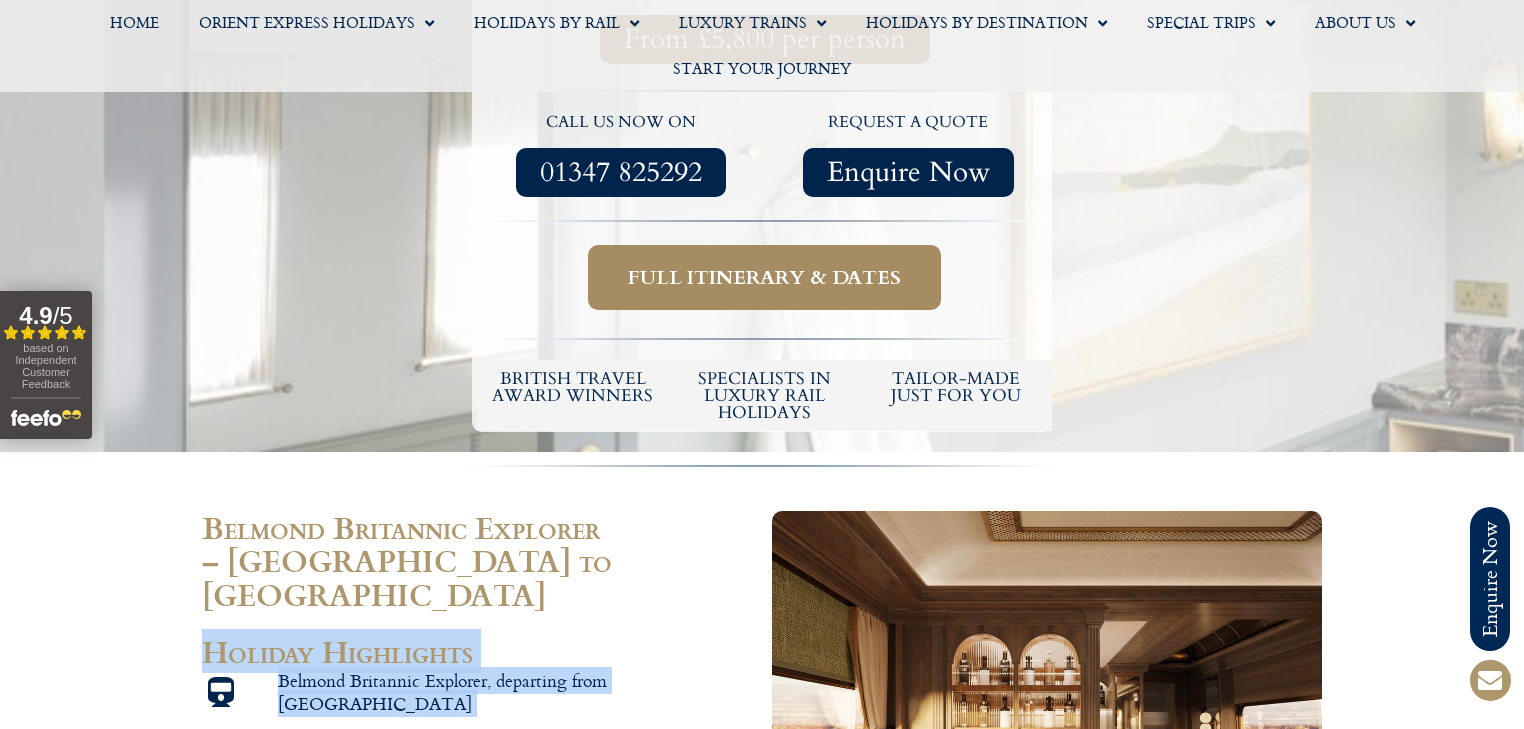 drag, startPoint x: 465, startPoint y: 488, endPoint x: 213, endPoint y: 536, distance: 256.5307 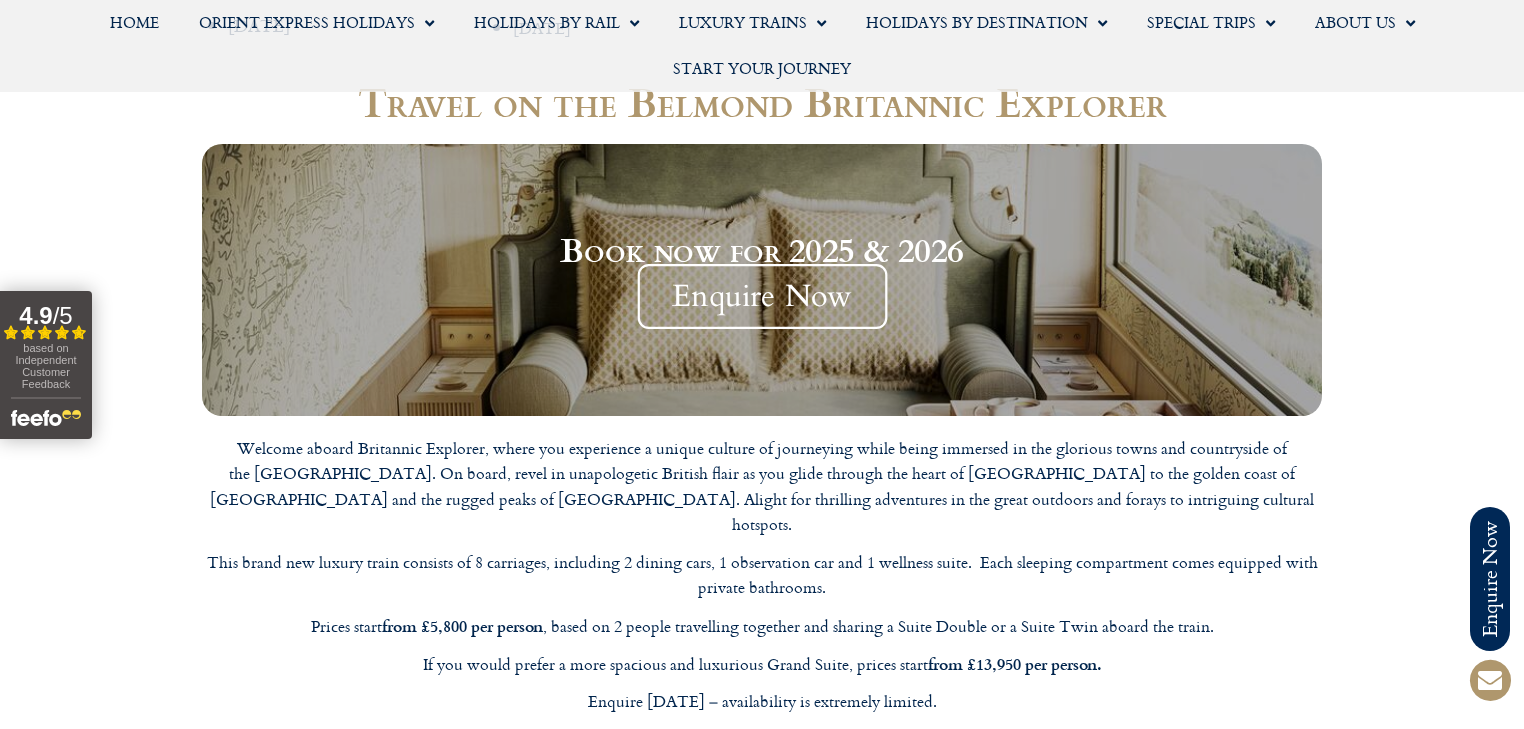 scroll, scrollTop: 3040, scrollLeft: 0, axis: vertical 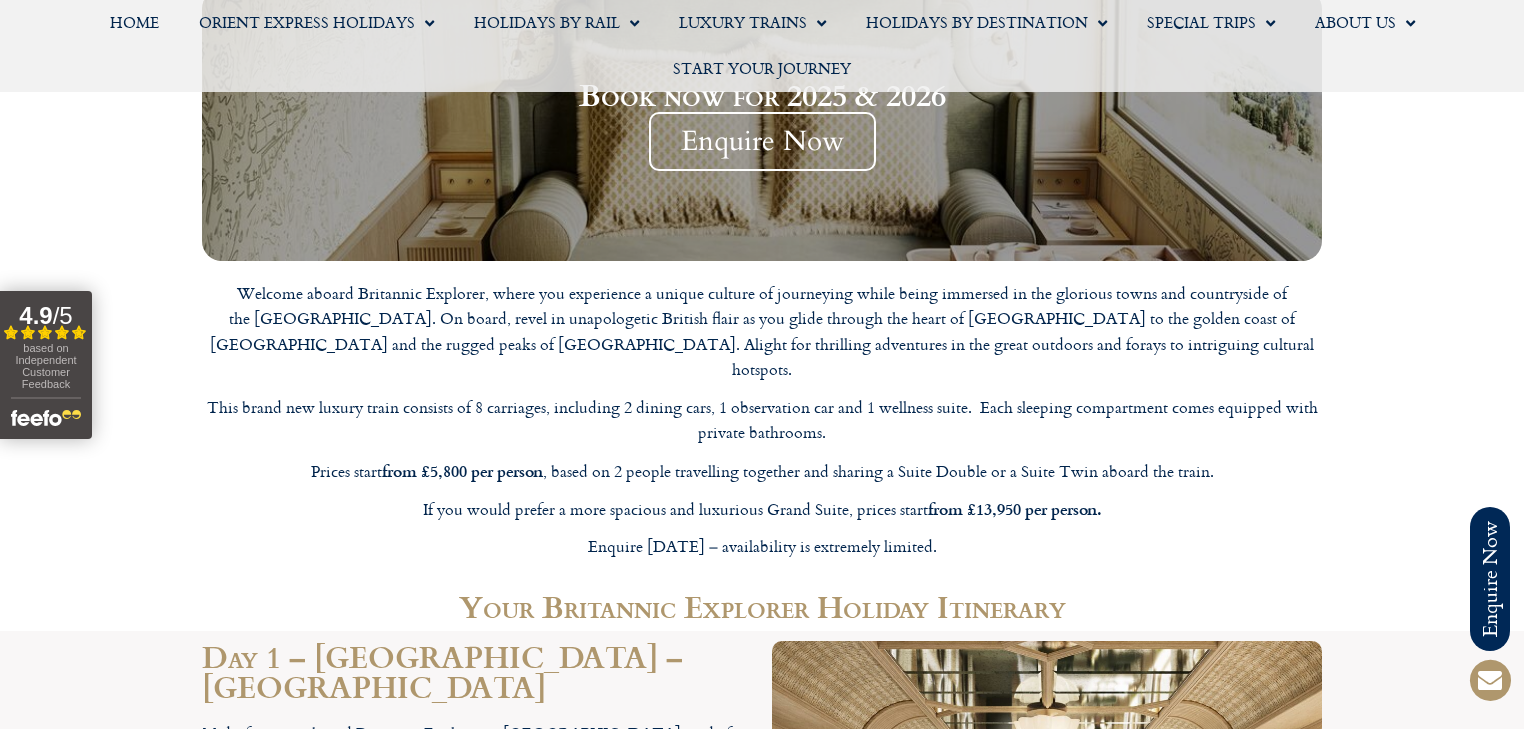 click on "If you would prefer a more spacious and luxurious Grand Suite, prices start  from £13,950 per person." at bounding box center [762, 509] 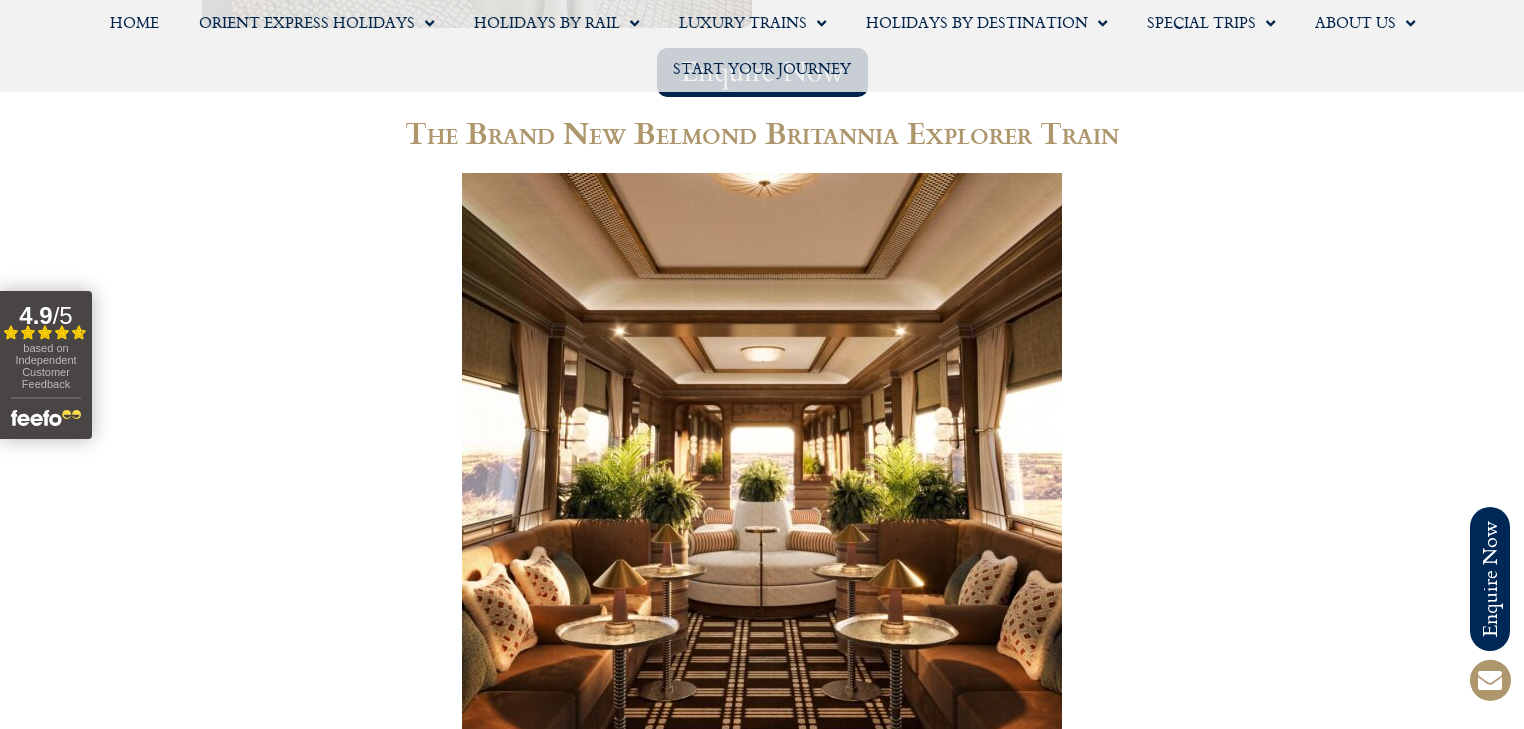 scroll, scrollTop: 6560, scrollLeft: 0, axis: vertical 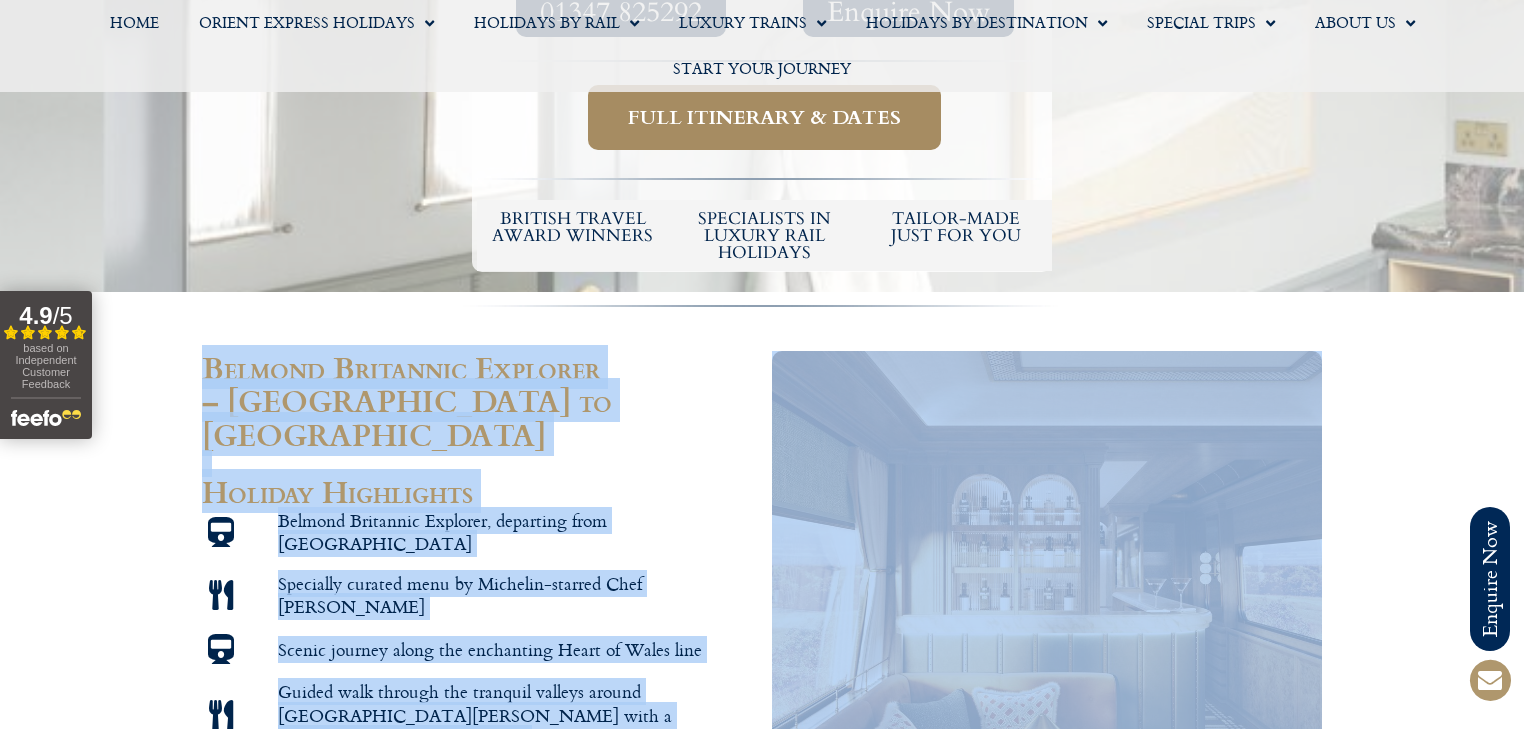 drag, startPoint x: 1112, startPoint y: 574, endPoint x: 170, endPoint y: 290, distance: 983.88007 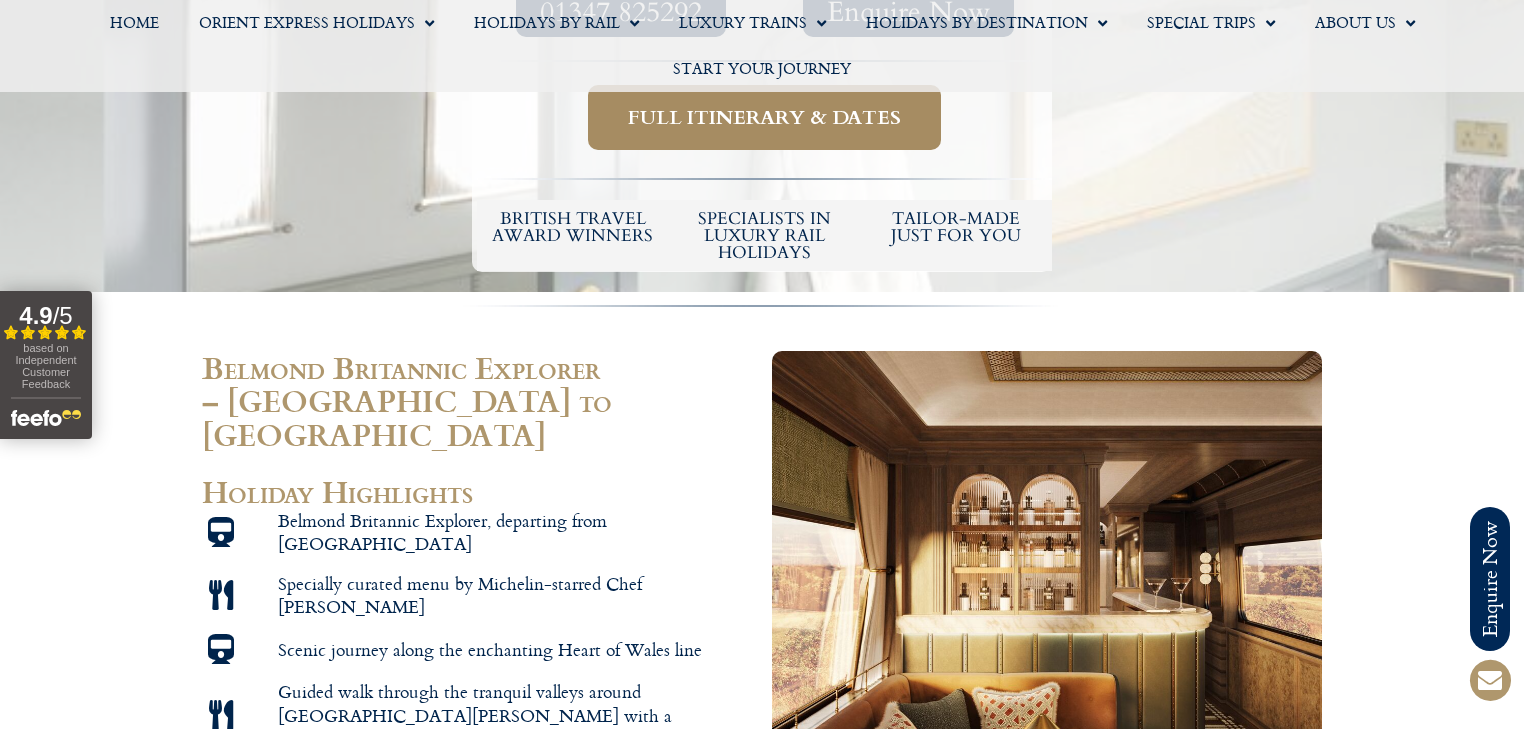 click on "Belmond Britannic Explorer – London to Wales" at bounding box center (407, 401) 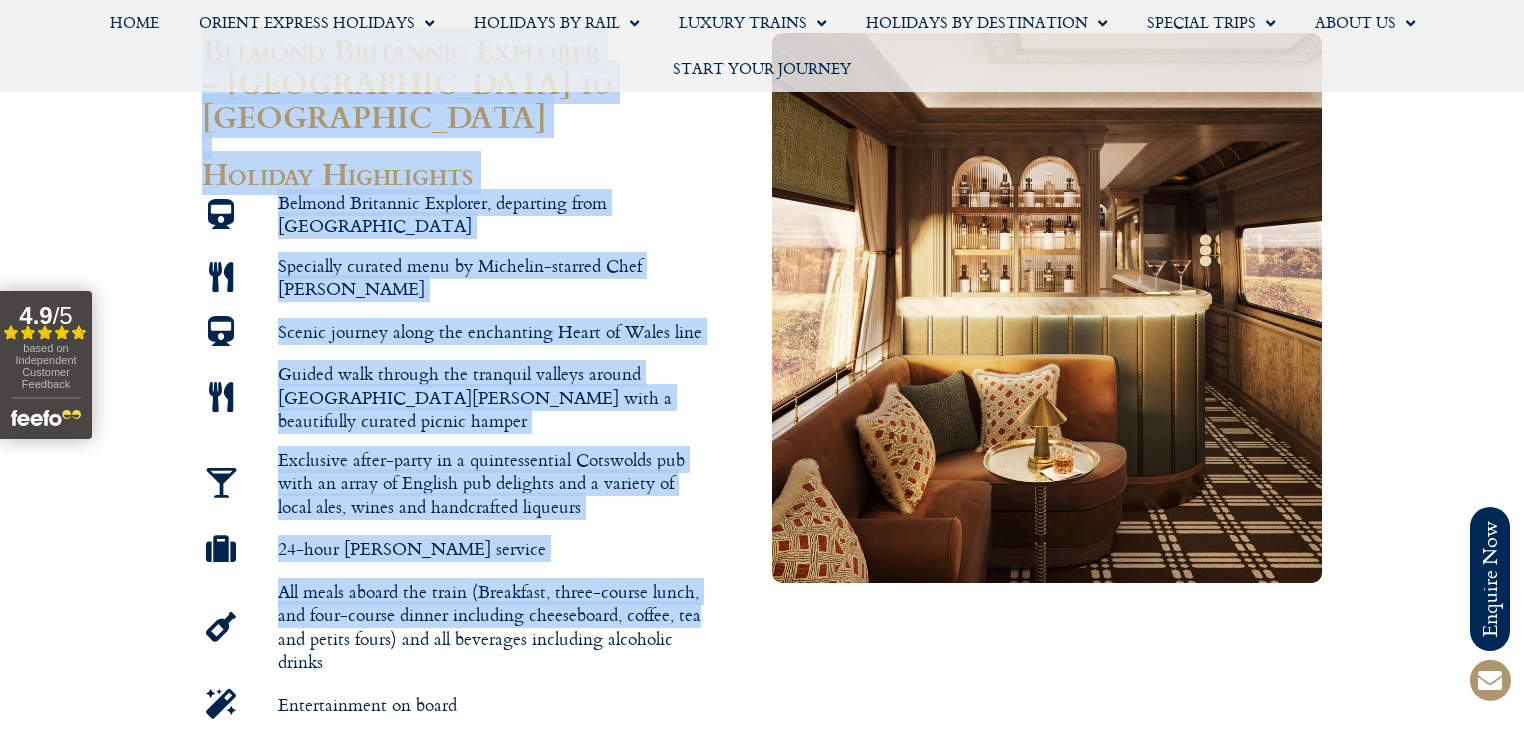 scroll, scrollTop: 1360, scrollLeft: 0, axis: vertical 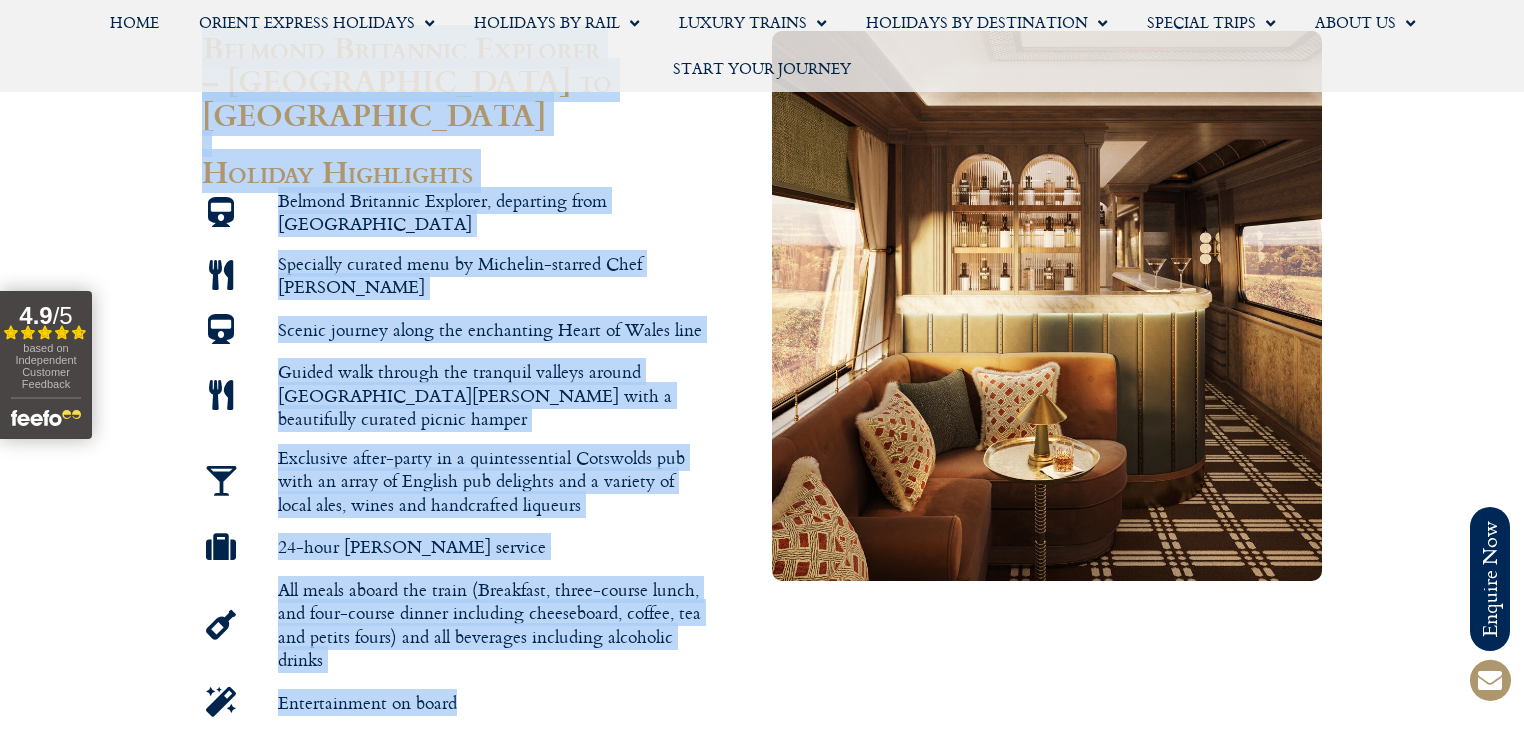 drag, startPoint x: 212, startPoint y: 281, endPoint x: 1121, endPoint y: 533, distance: 943.2842 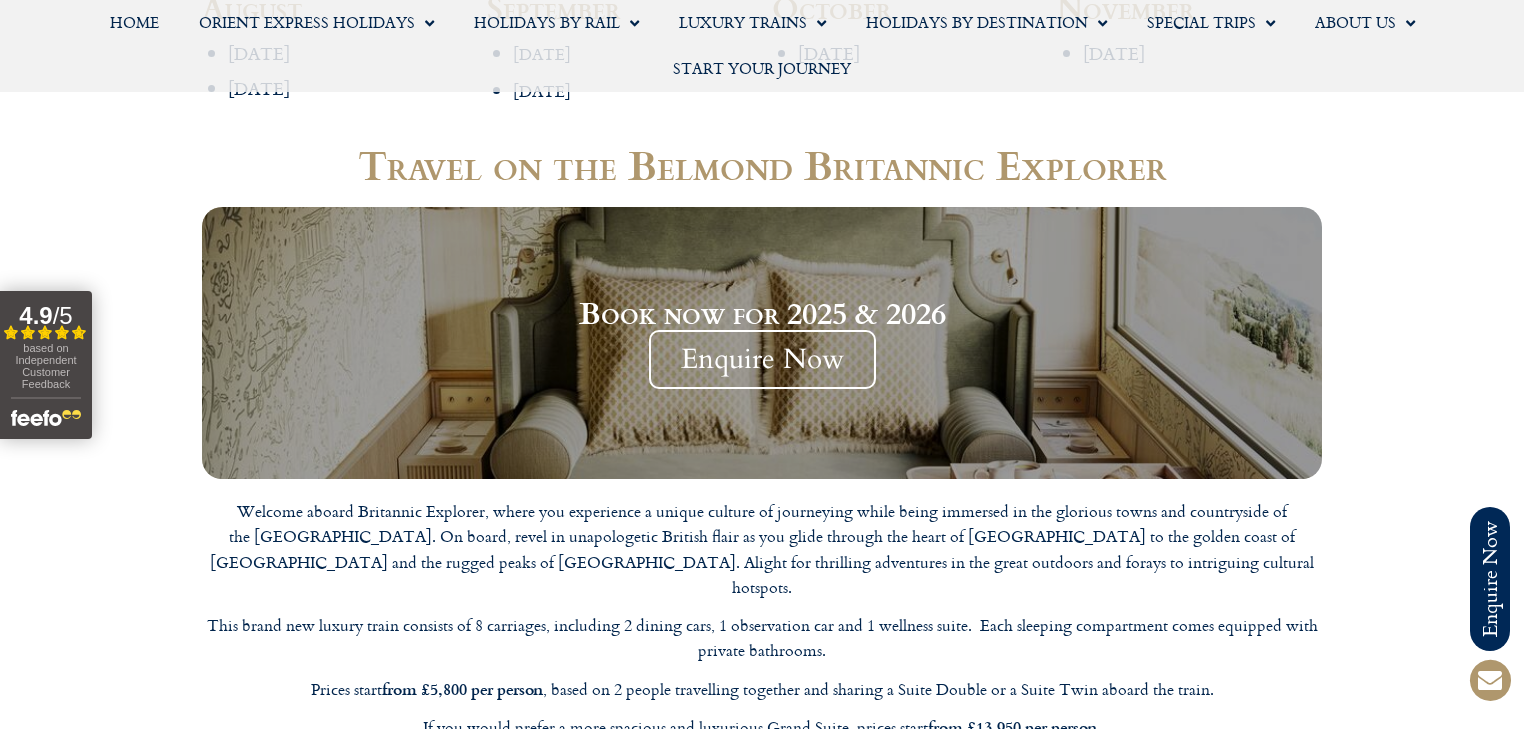 scroll, scrollTop: 2960, scrollLeft: 0, axis: vertical 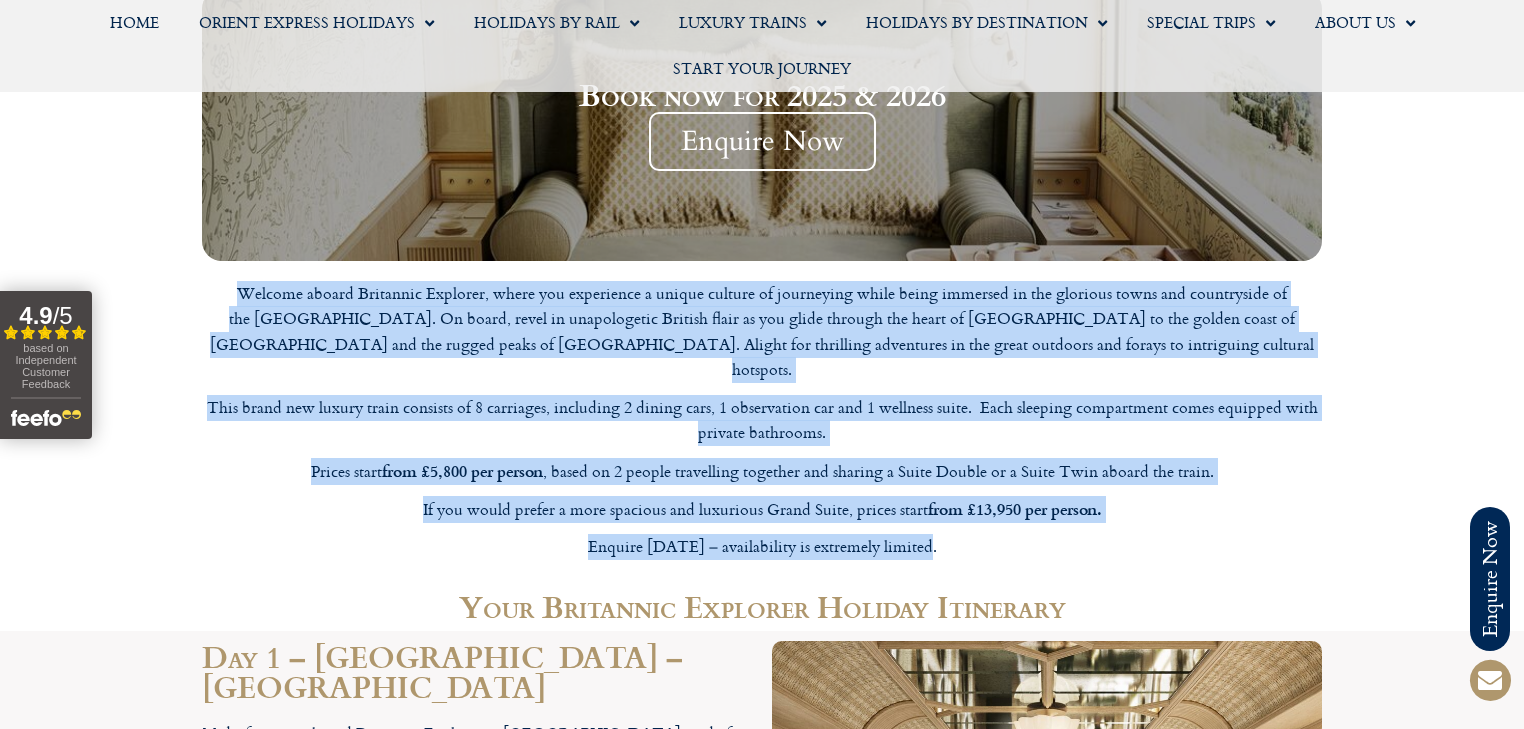 drag, startPoint x: 209, startPoint y: 240, endPoint x: 969, endPoint y: 375, distance: 771.89703 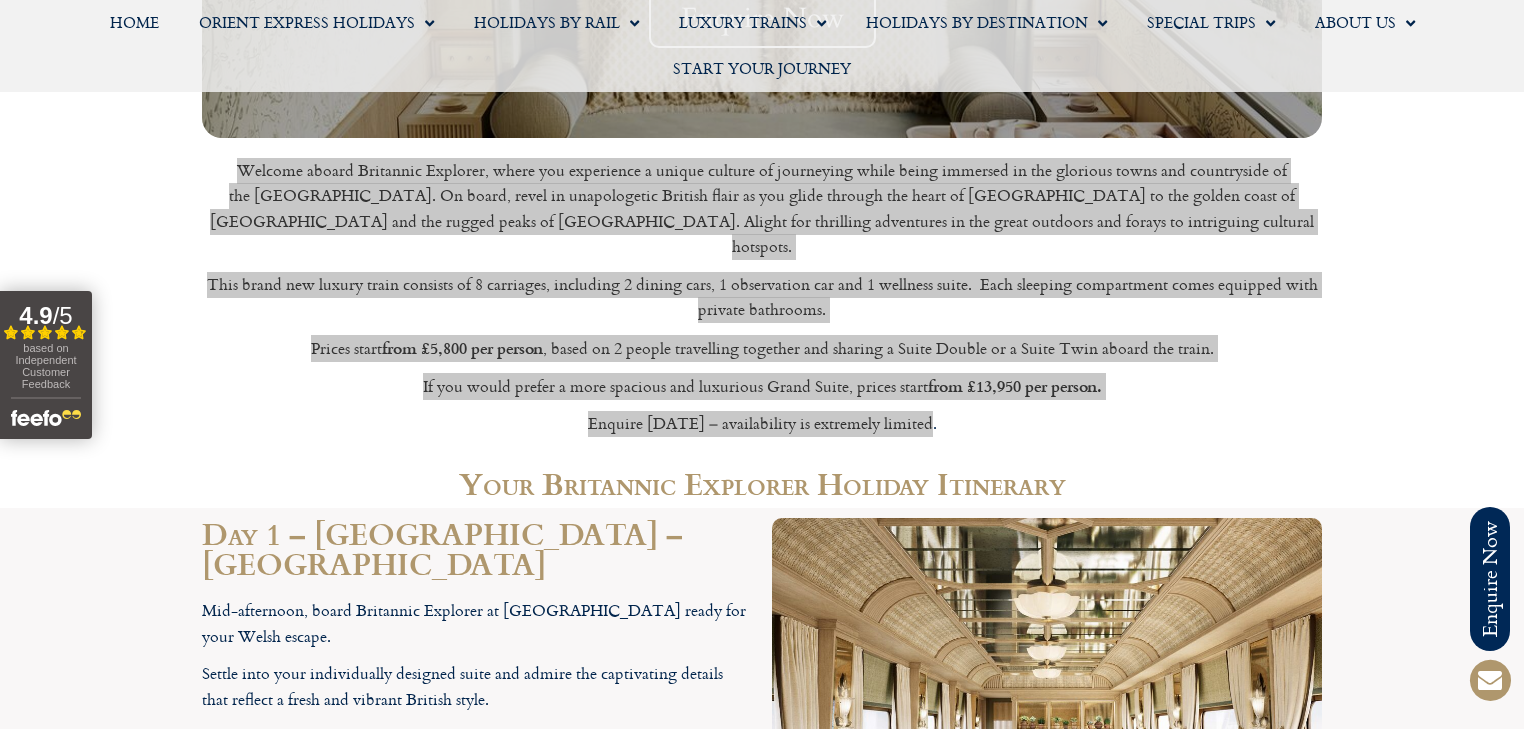 scroll, scrollTop: 3360, scrollLeft: 0, axis: vertical 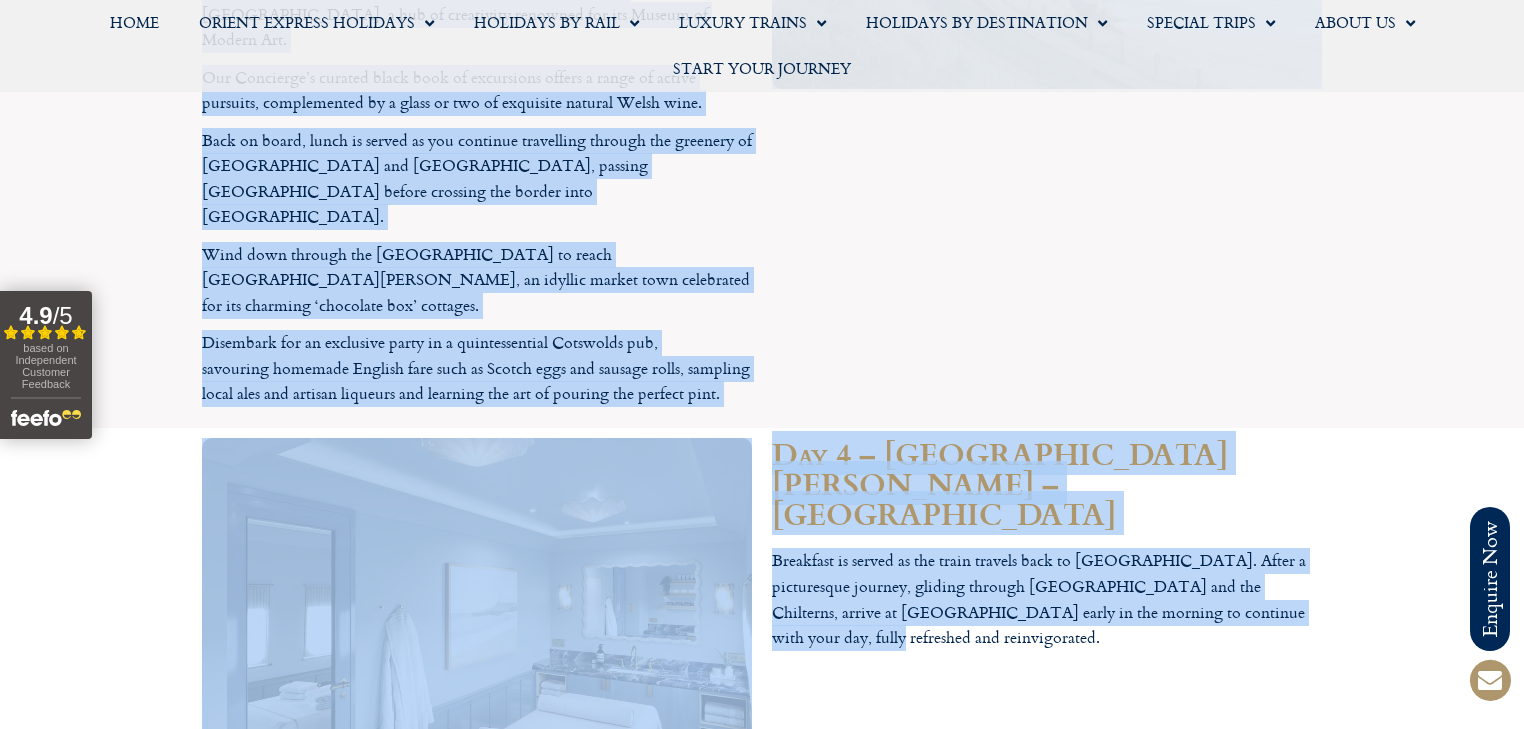 drag, startPoint x: 456, startPoint y: 120, endPoint x: 791, endPoint y: 369, distance: 417.40387 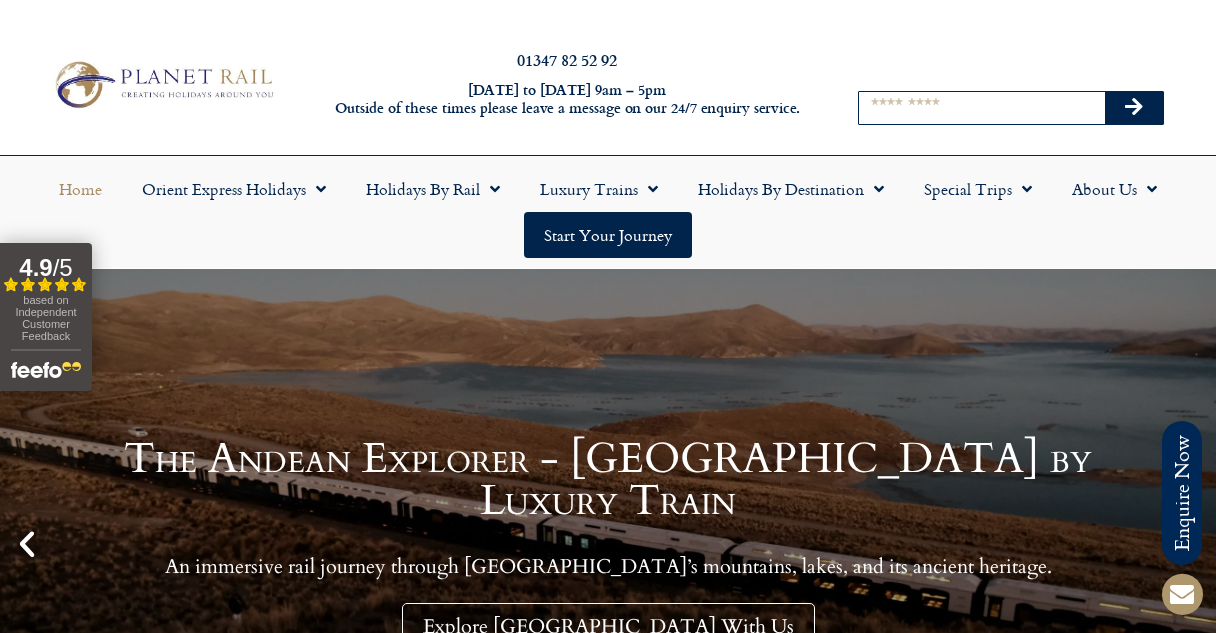 click on "Search" at bounding box center [982, 108] 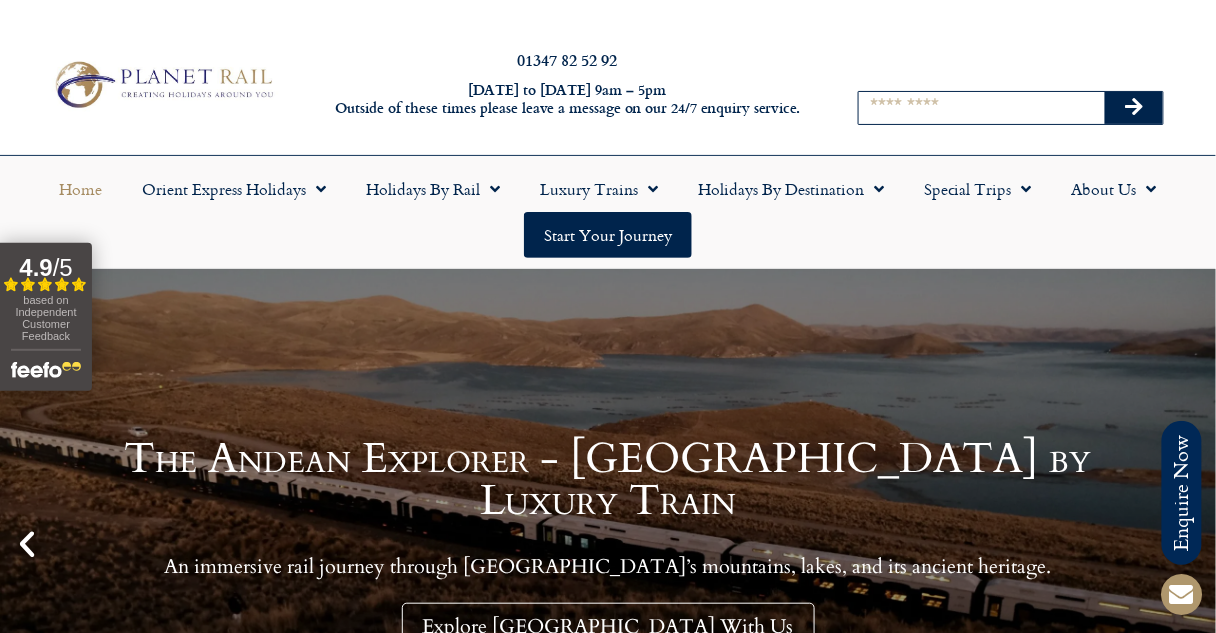 scroll, scrollTop: 0, scrollLeft: 0, axis: both 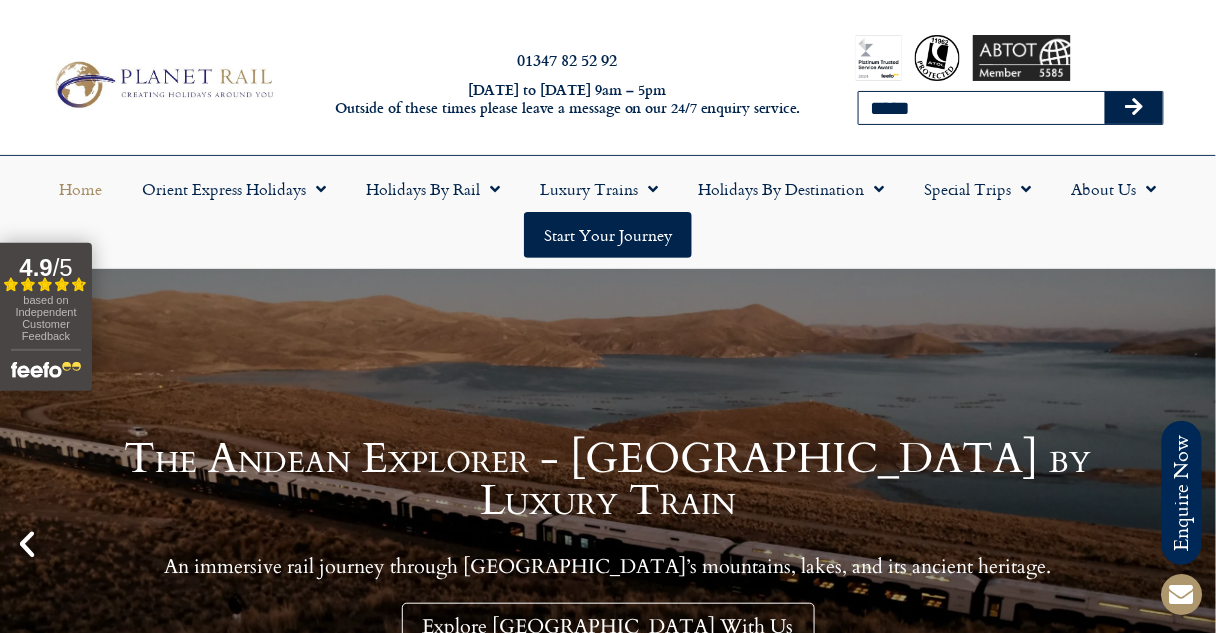 type on "*****" 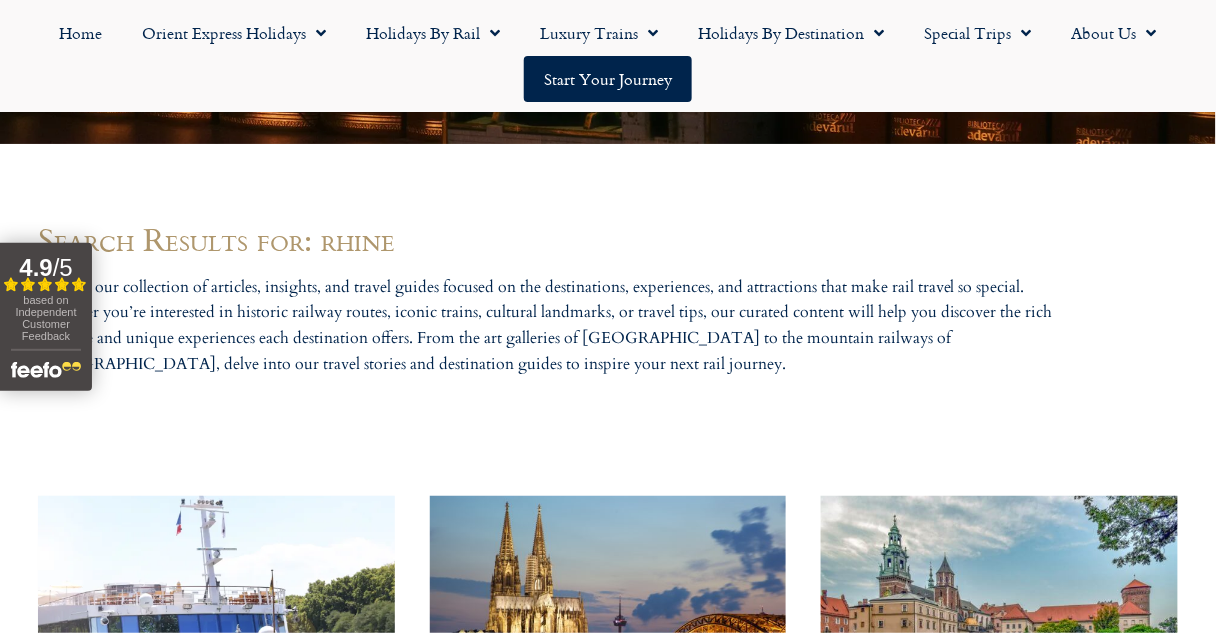 scroll, scrollTop: 1124, scrollLeft: 0, axis: vertical 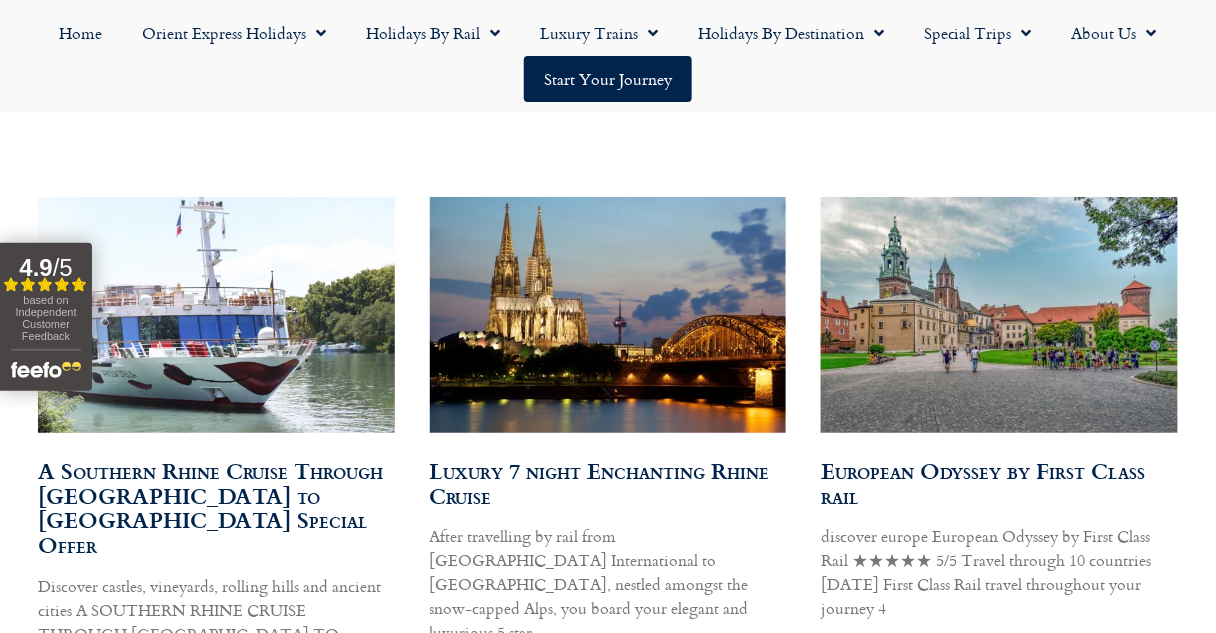 click at bounding box center [215, 315] 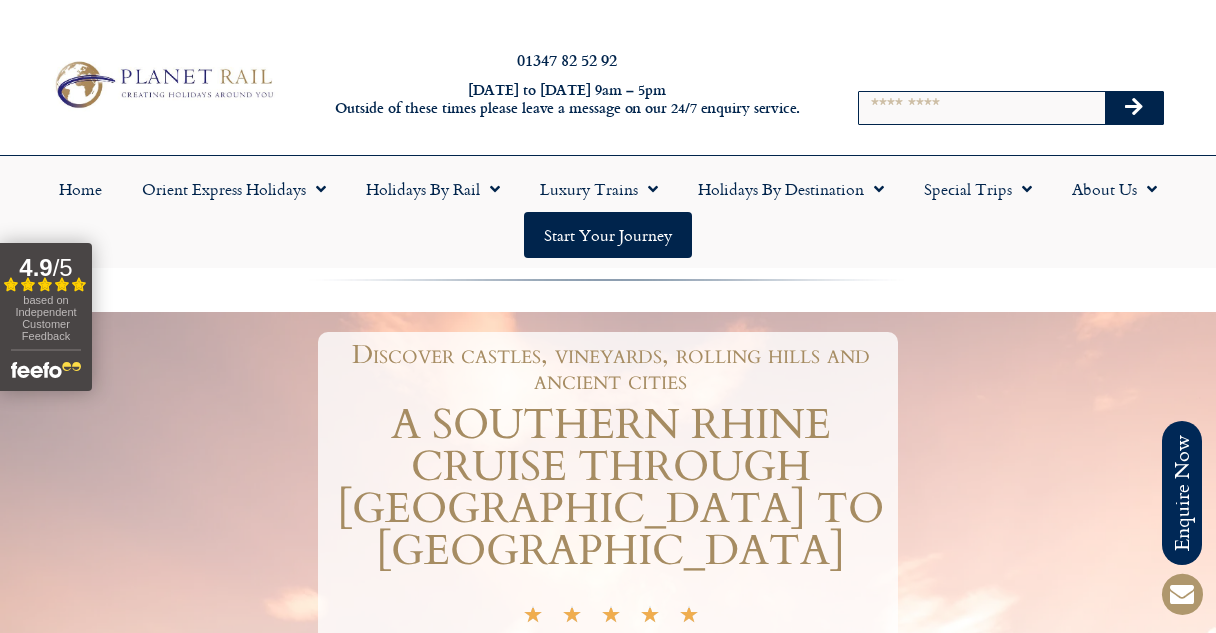 scroll, scrollTop: 0, scrollLeft: 0, axis: both 